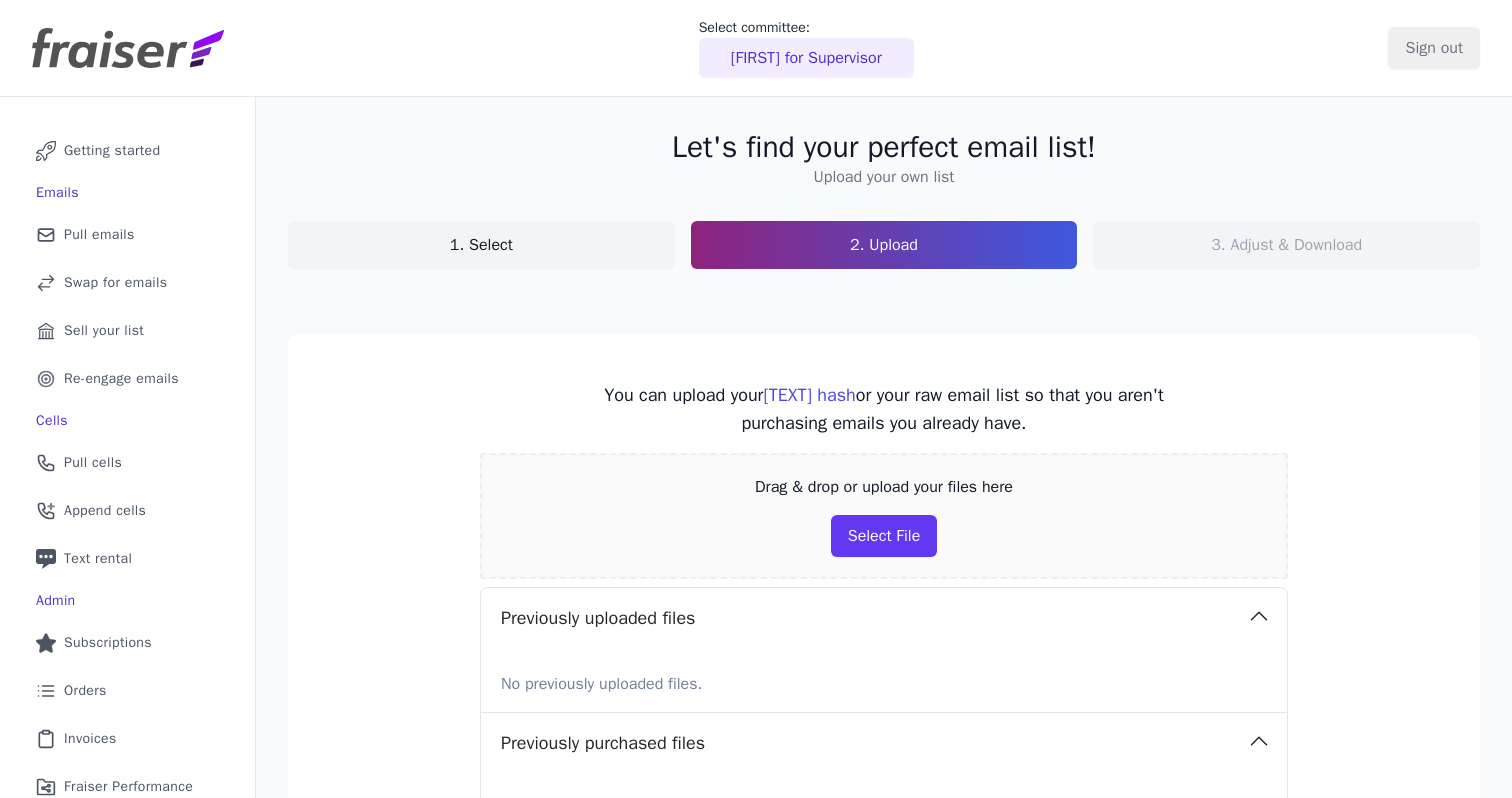 scroll, scrollTop: 0, scrollLeft: 0, axis: both 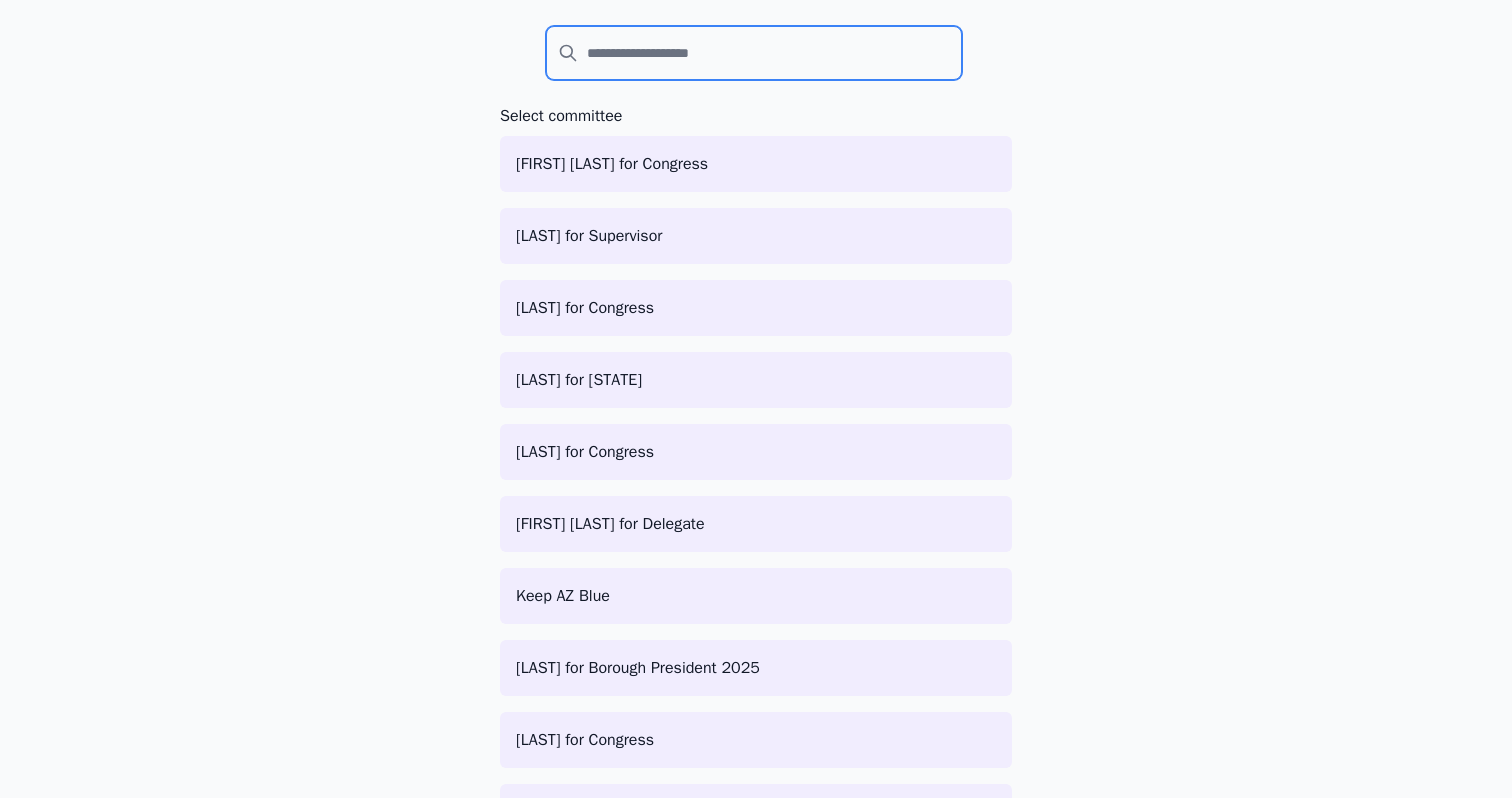 click at bounding box center [754, 53] 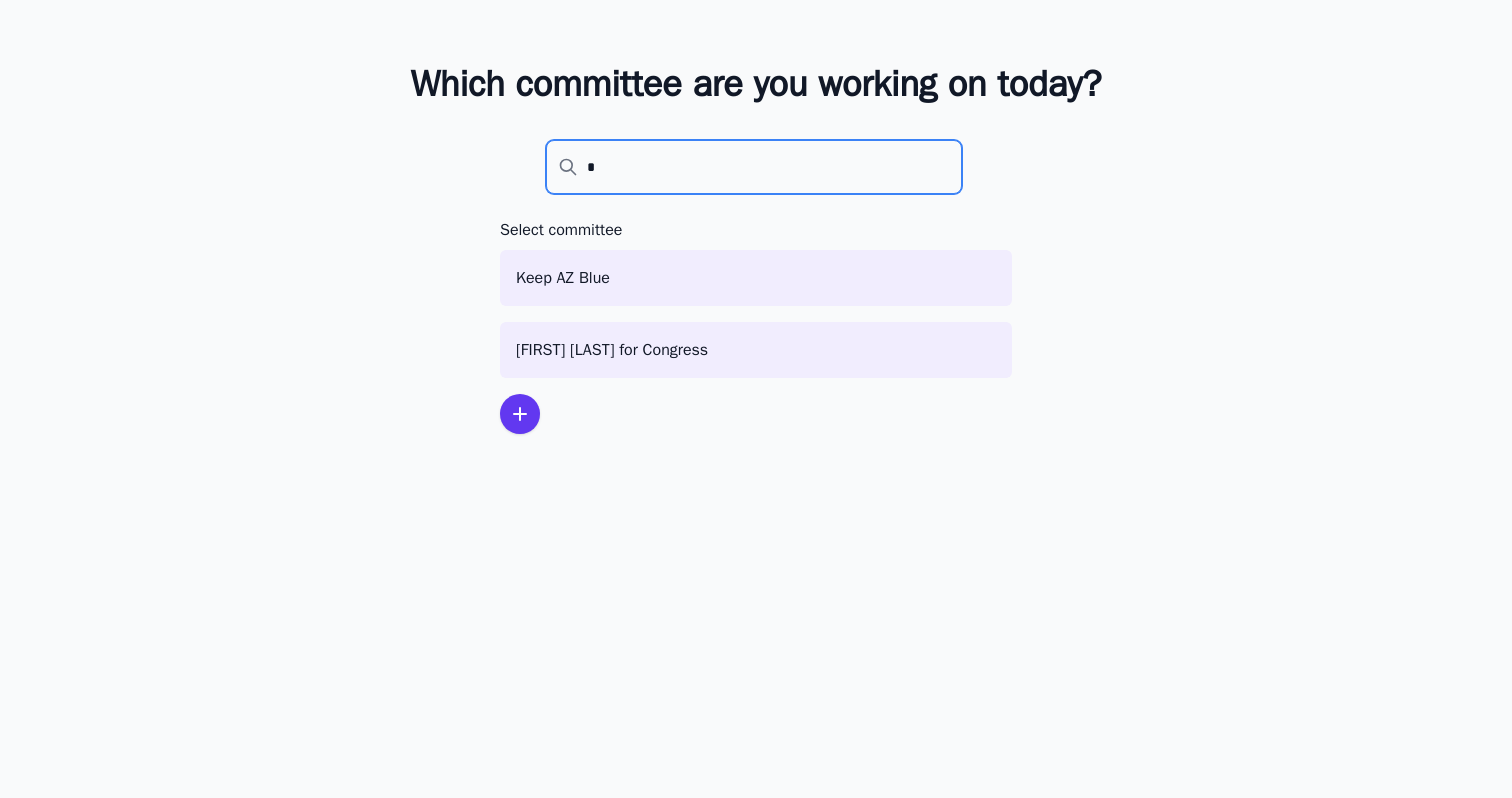 scroll, scrollTop: 97, scrollLeft: 0, axis: vertical 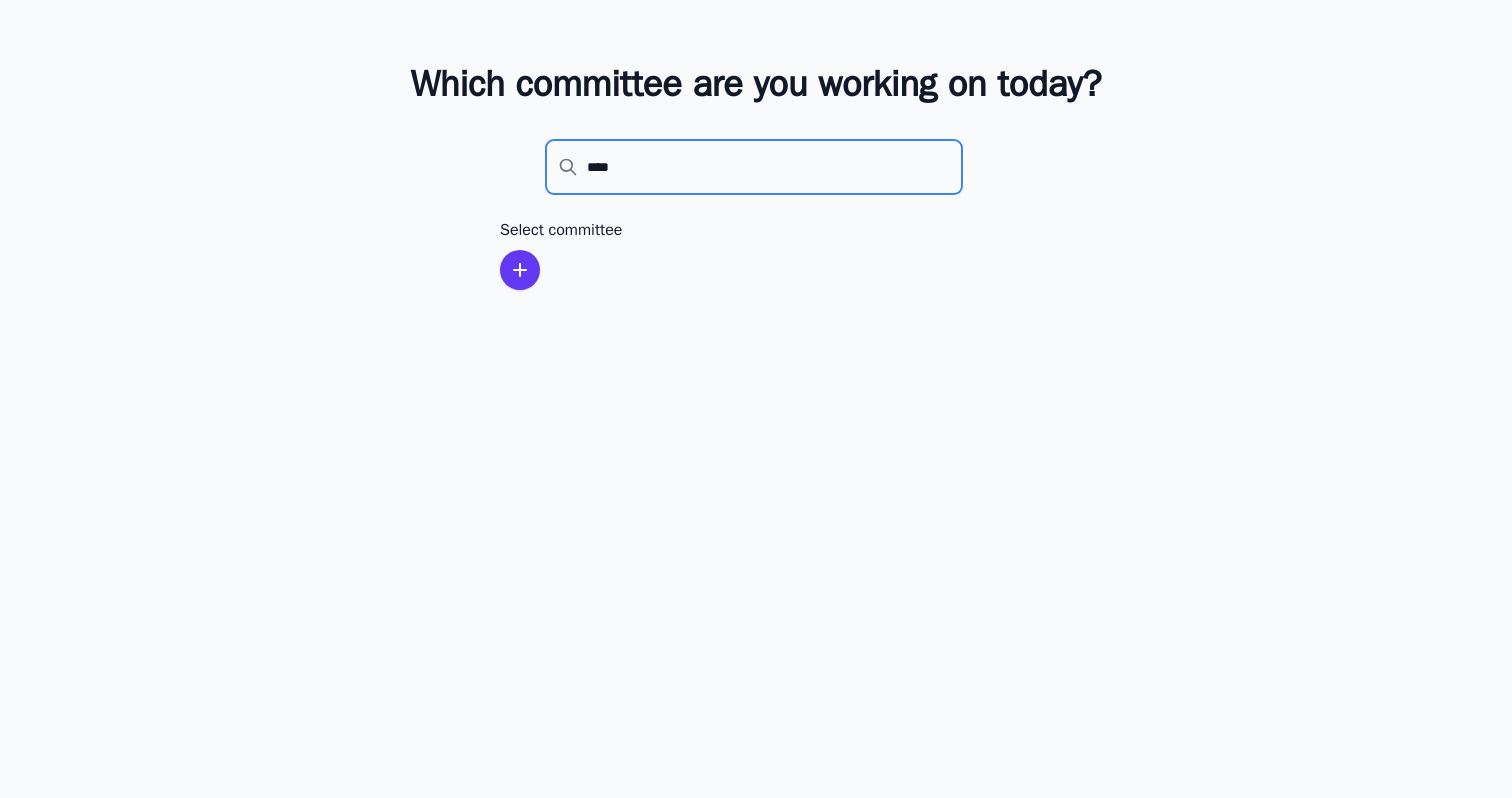 type on "****" 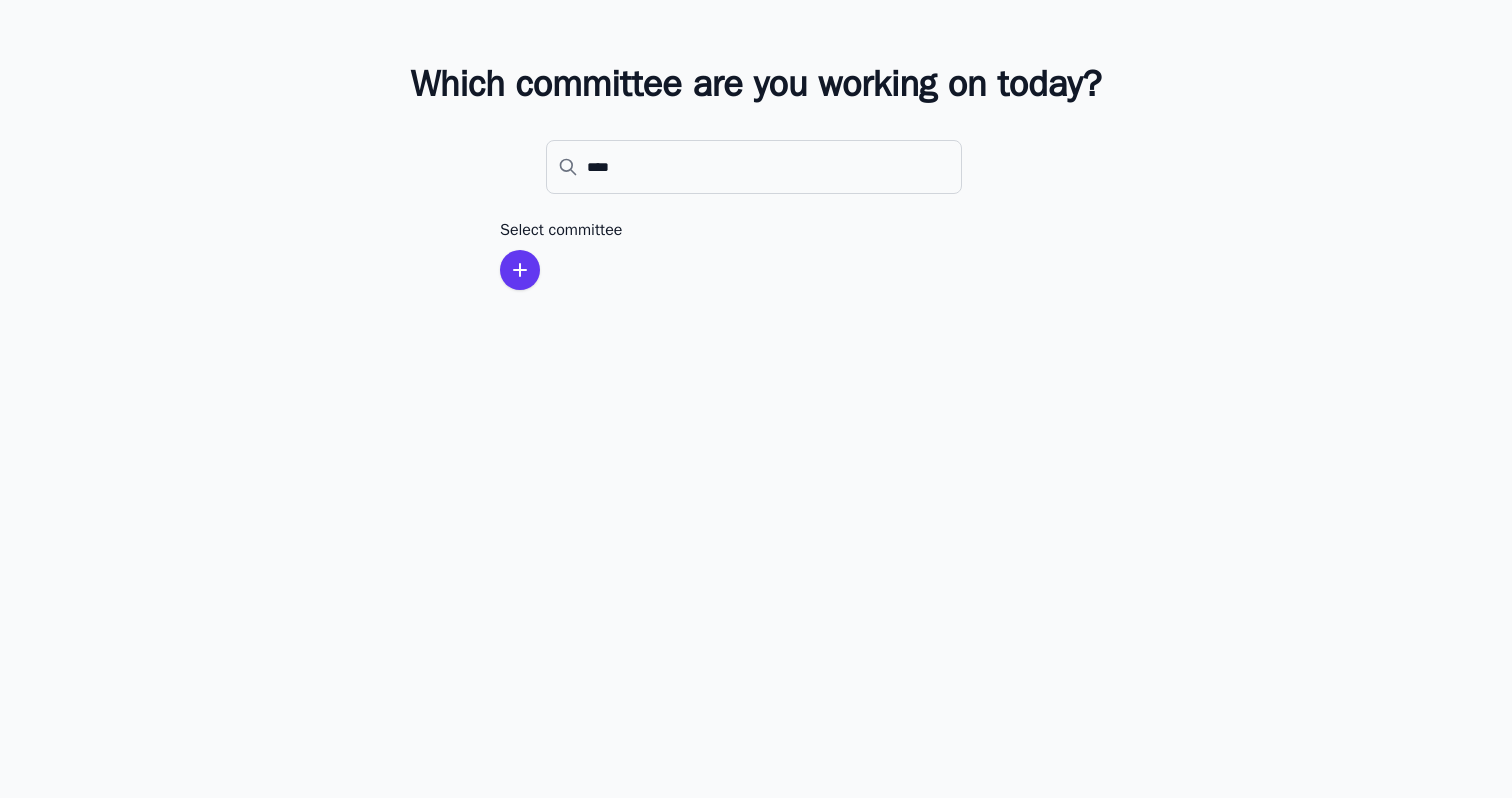 click on "Select committee" at bounding box center [756, 254] 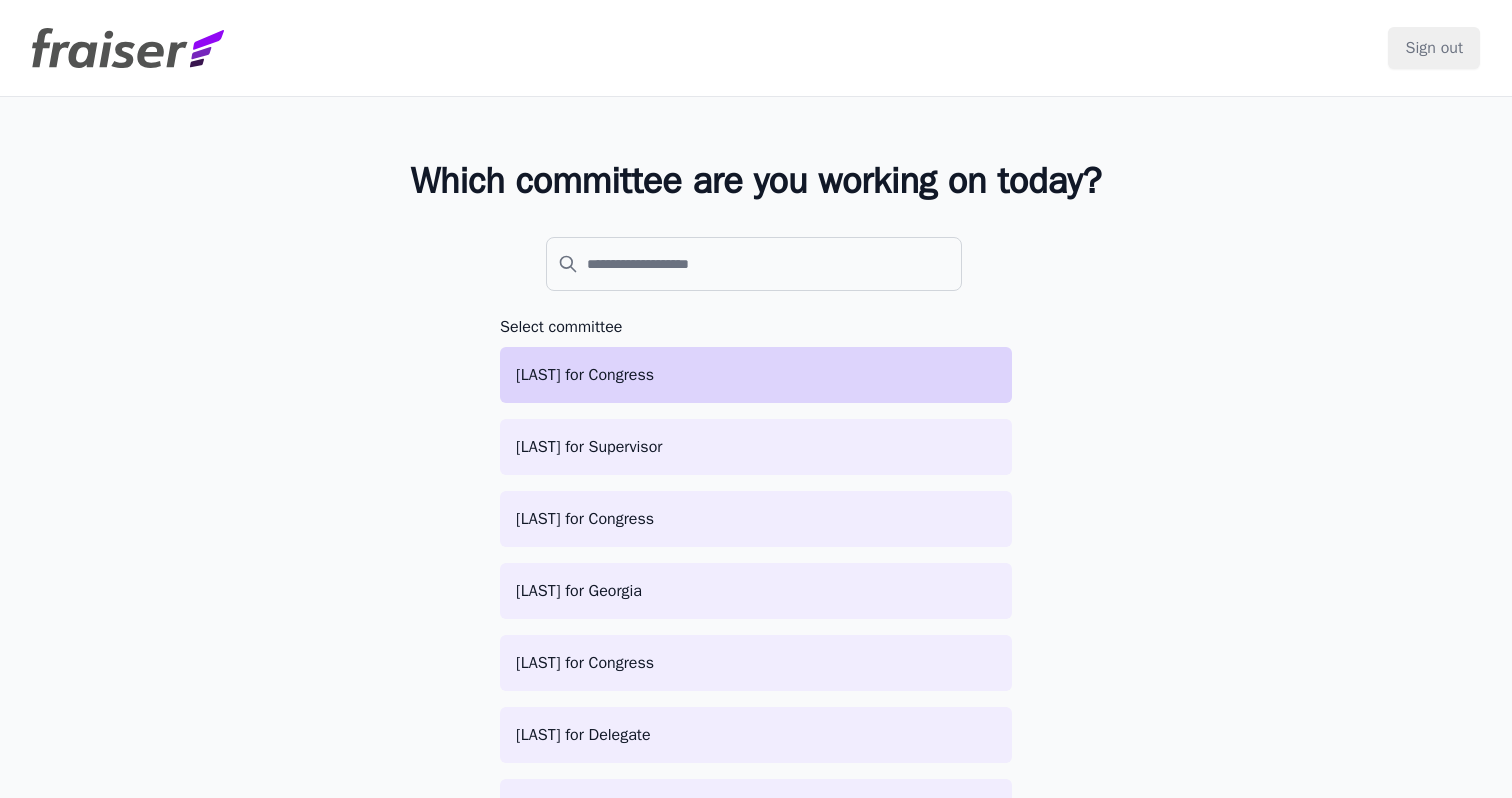 scroll, scrollTop: 0, scrollLeft: 0, axis: both 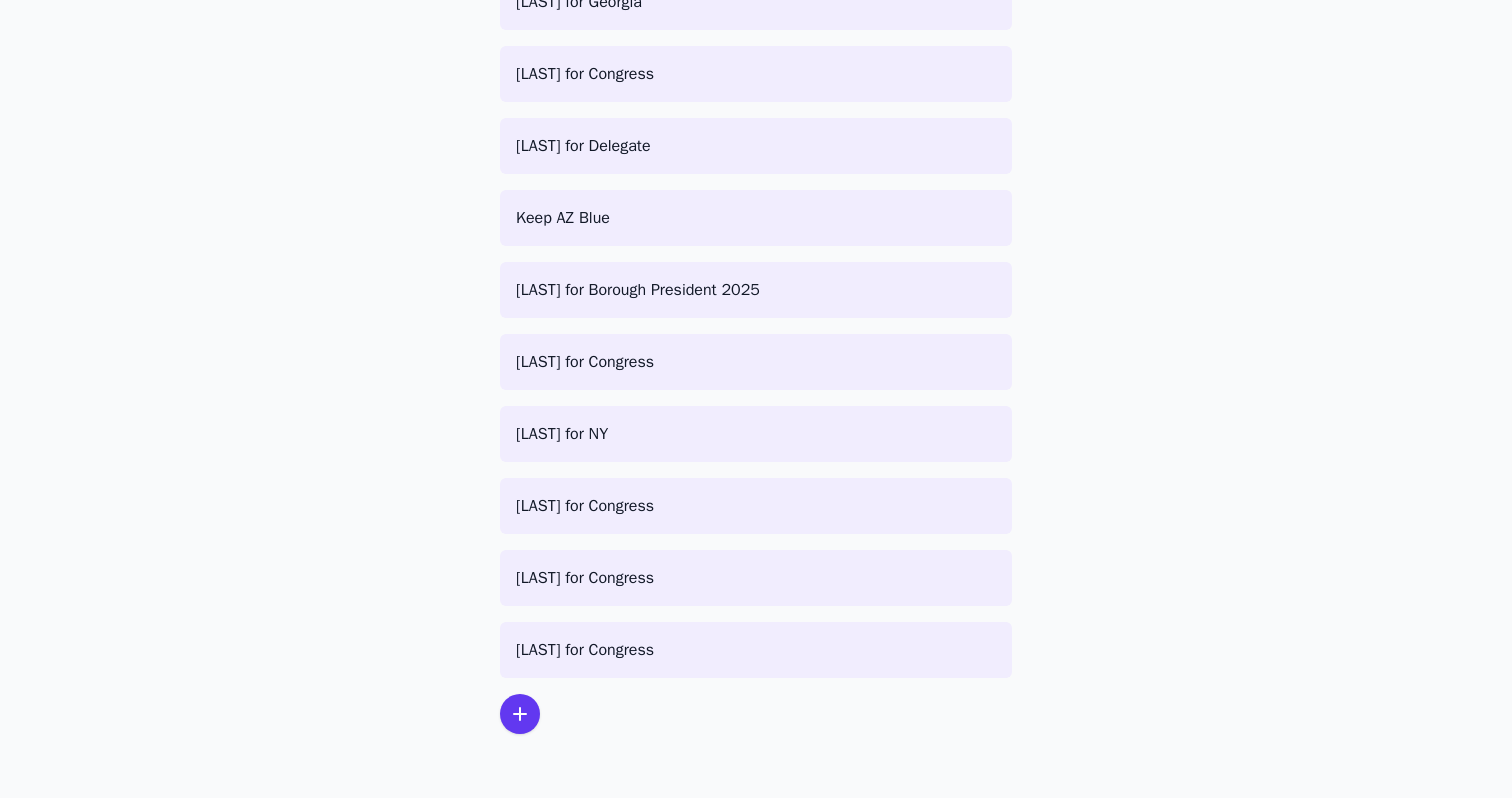 click 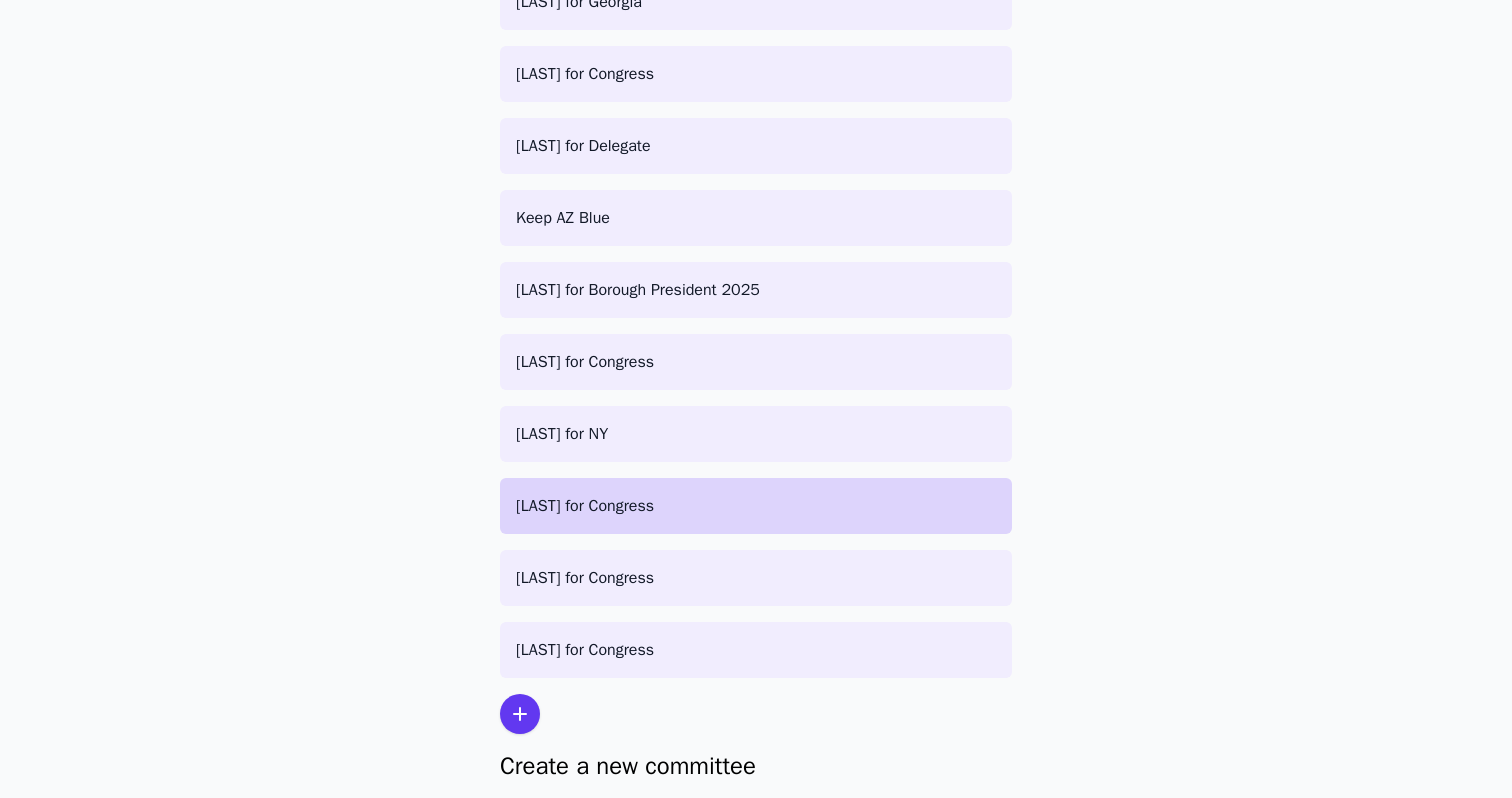 scroll, scrollTop: 785, scrollLeft: 0, axis: vertical 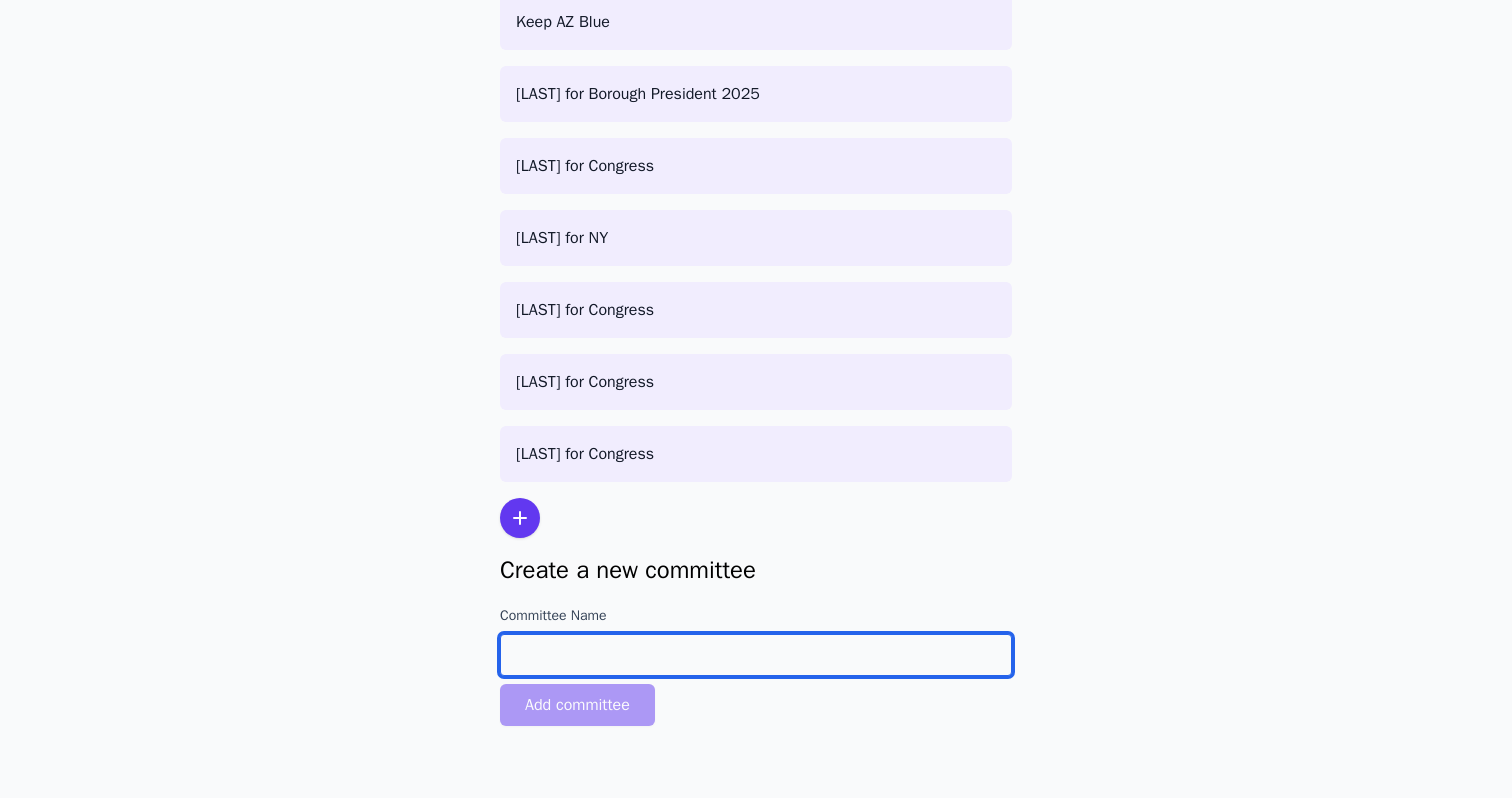 click on "Committee Name" at bounding box center (756, 655) 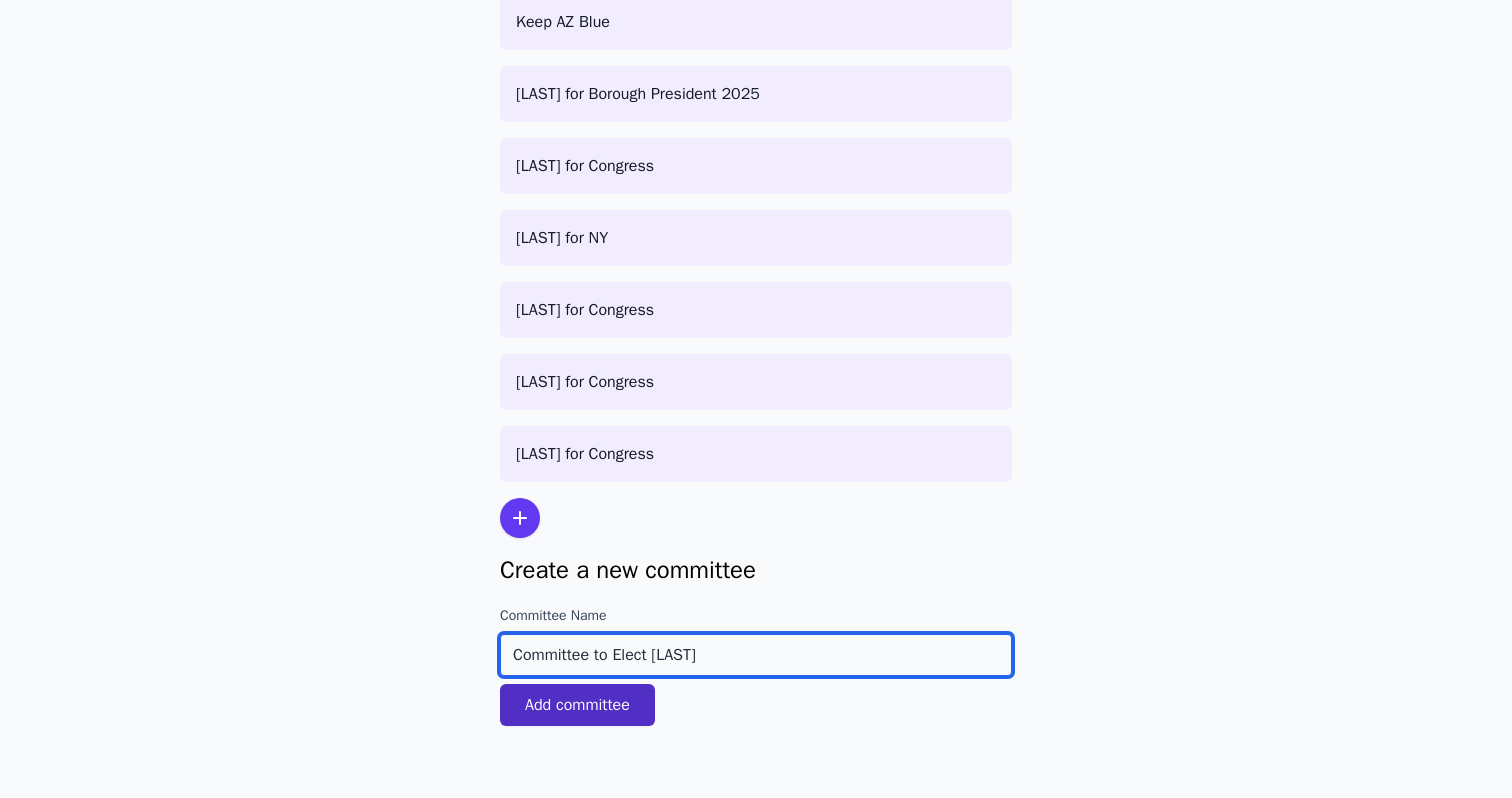 type on "Committee to Elect Zach Conine" 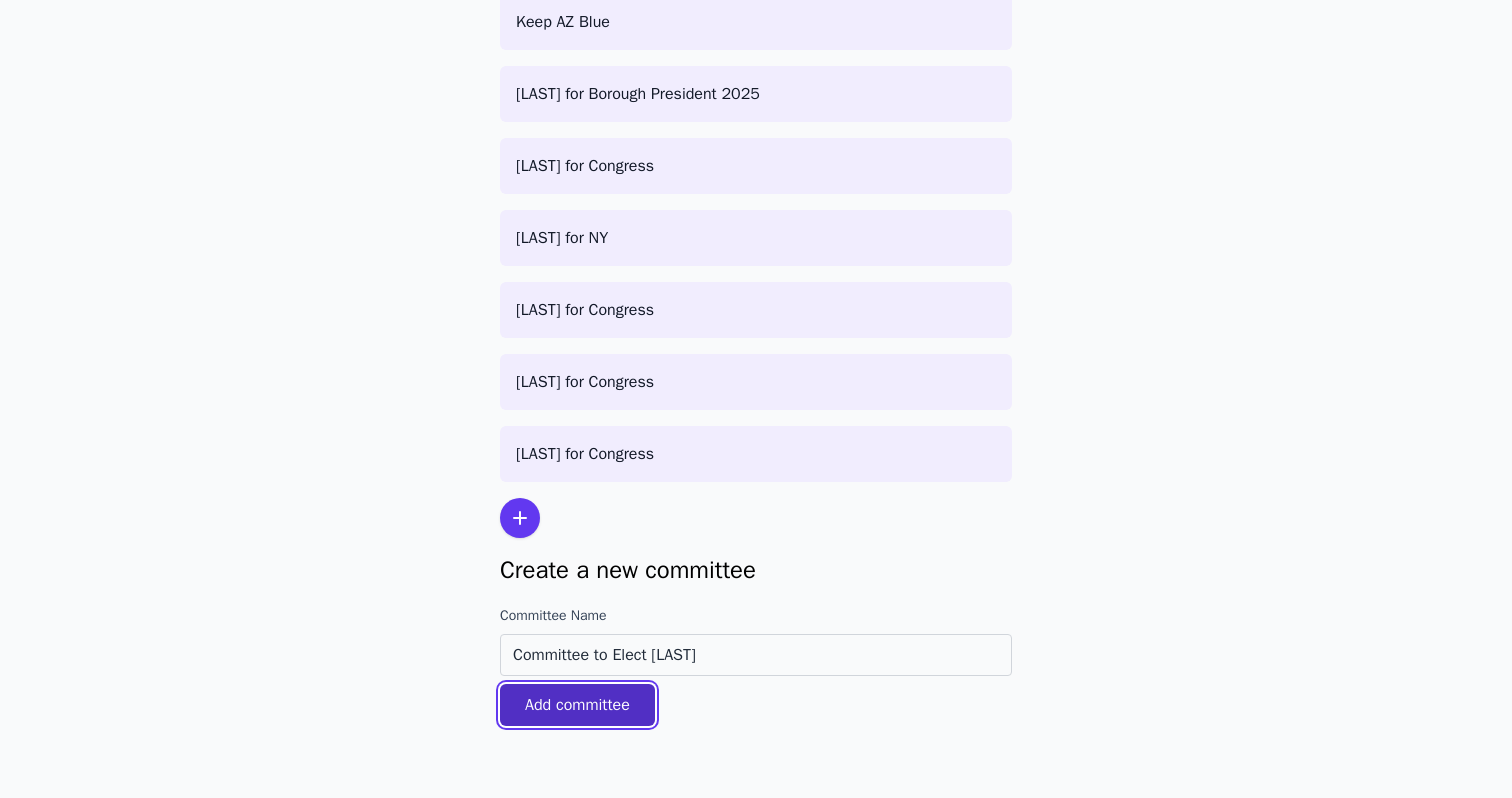 click on "Add committee" at bounding box center [577, 705] 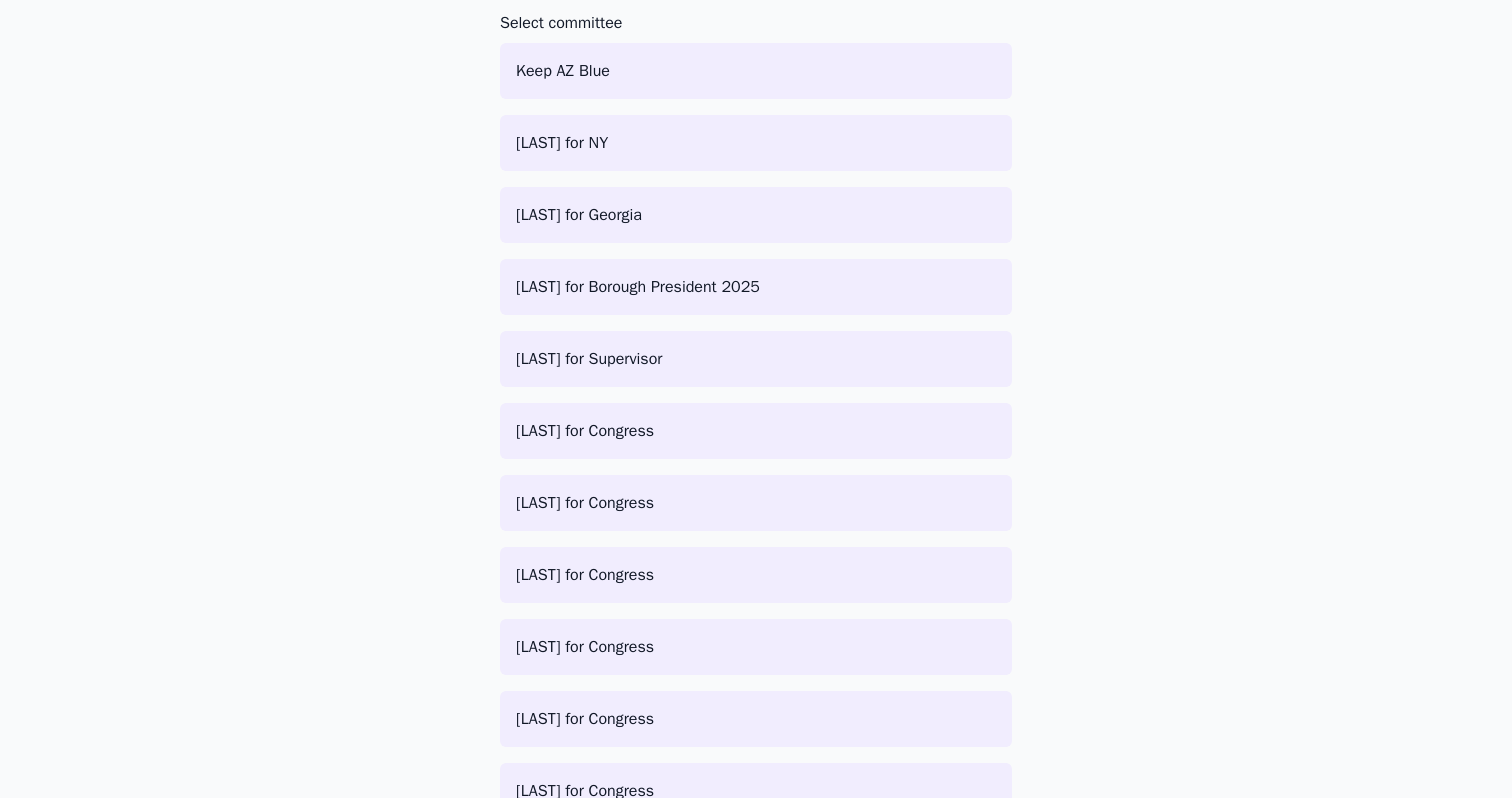 scroll, scrollTop: 729, scrollLeft: 0, axis: vertical 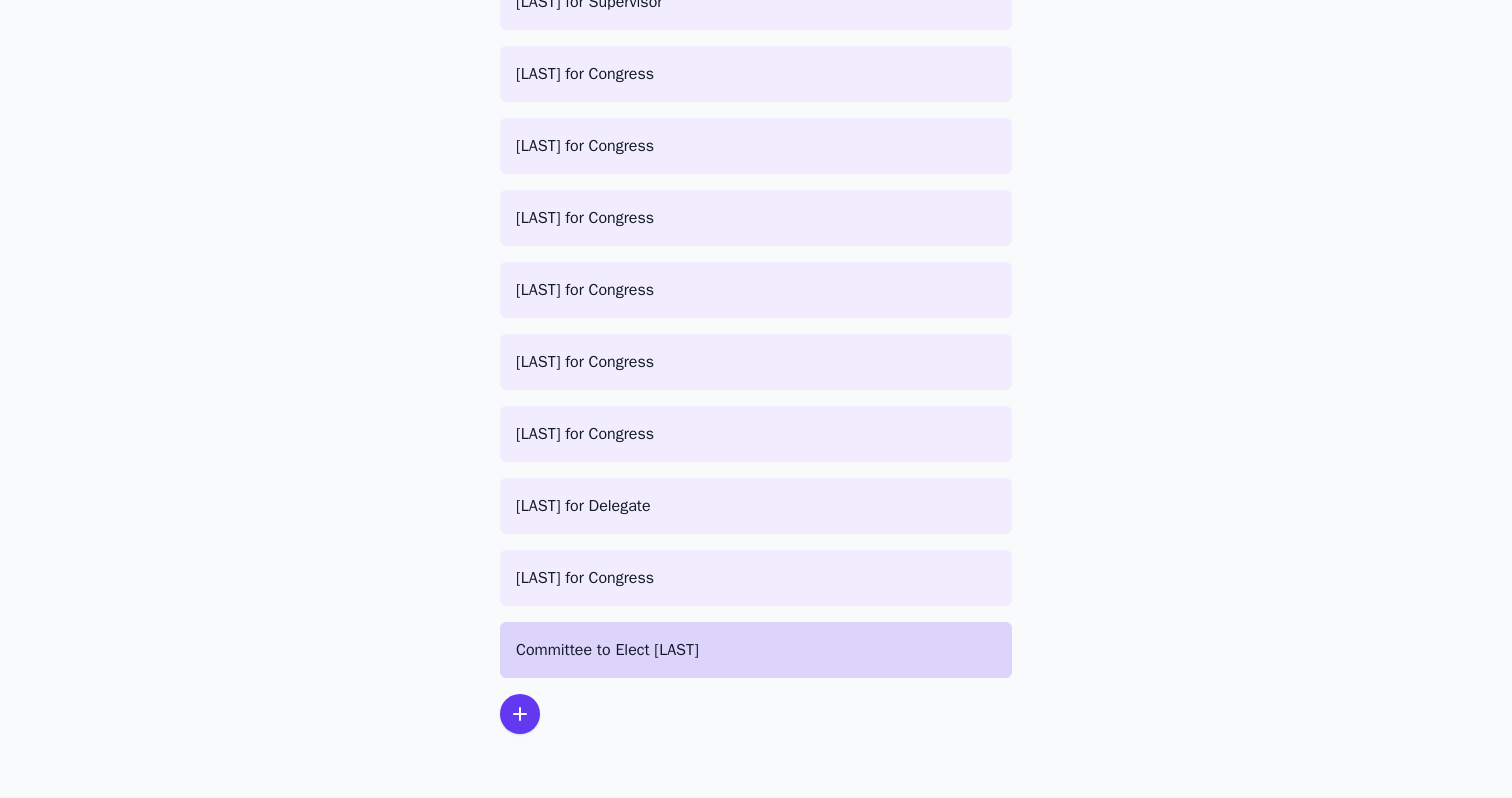 click on "Committee to Elect Zach Conine" at bounding box center [756, 650] 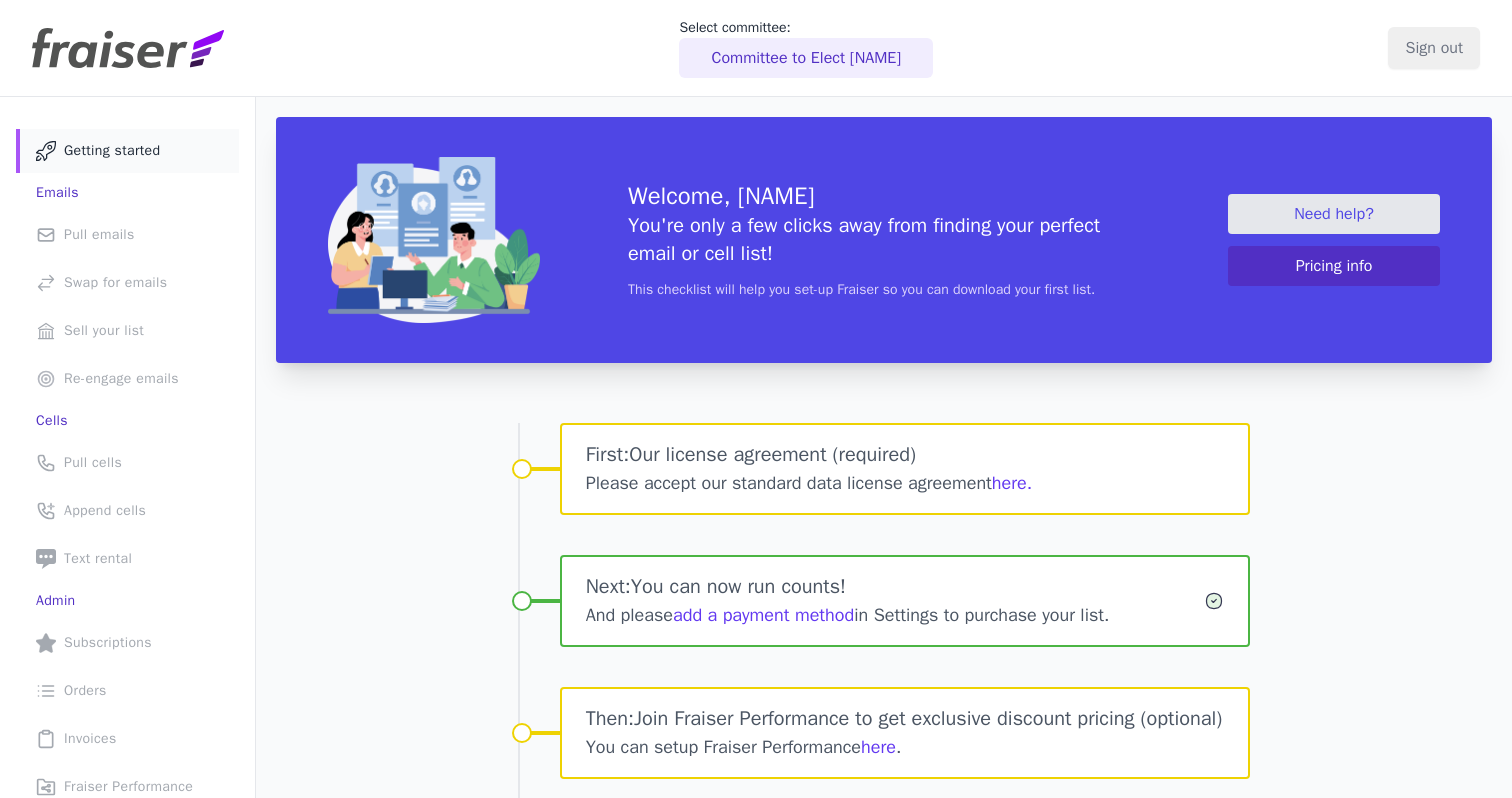 scroll, scrollTop: 0, scrollLeft: 0, axis: both 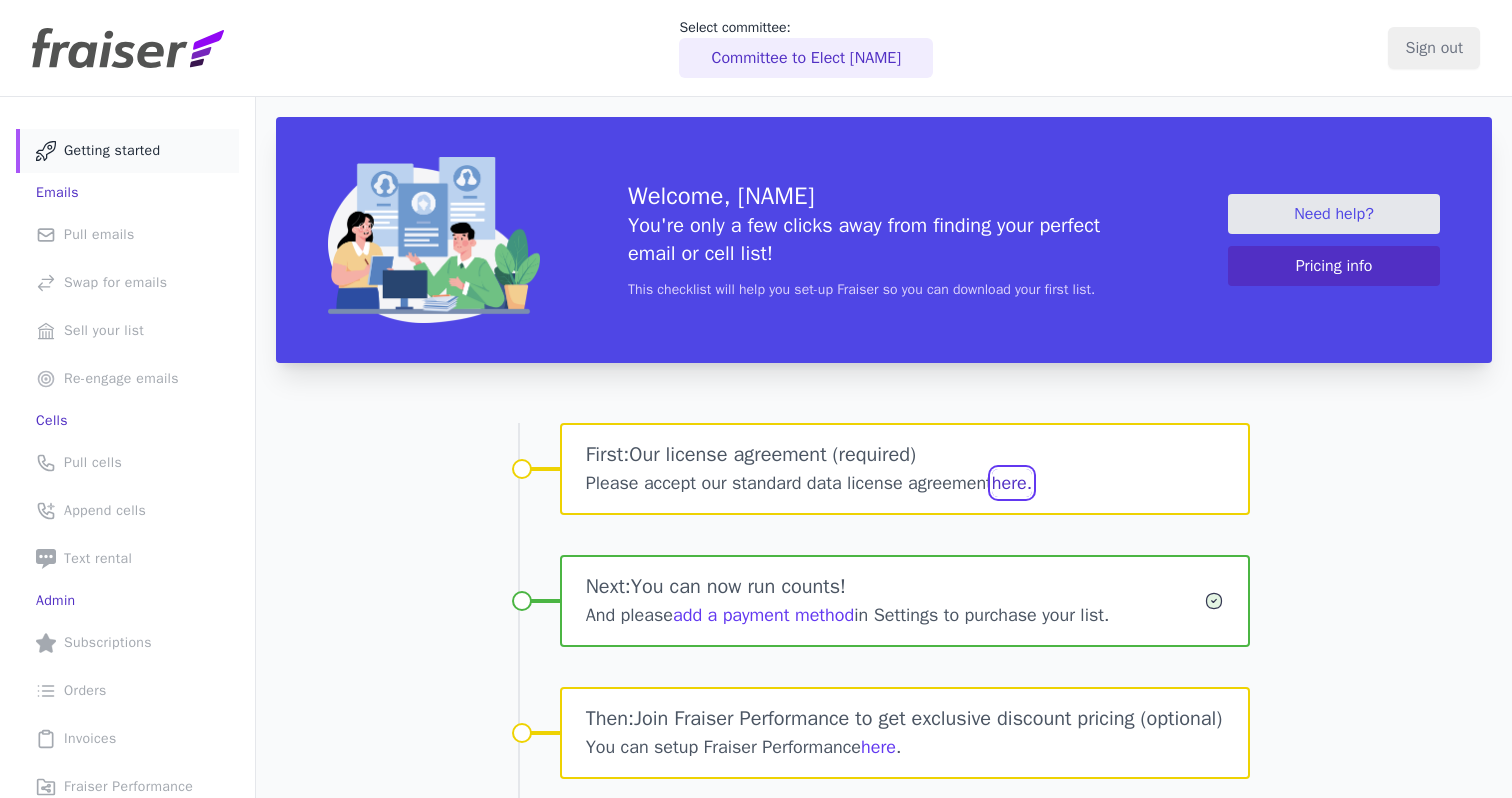 click on "here." at bounding box center [1012, 483] 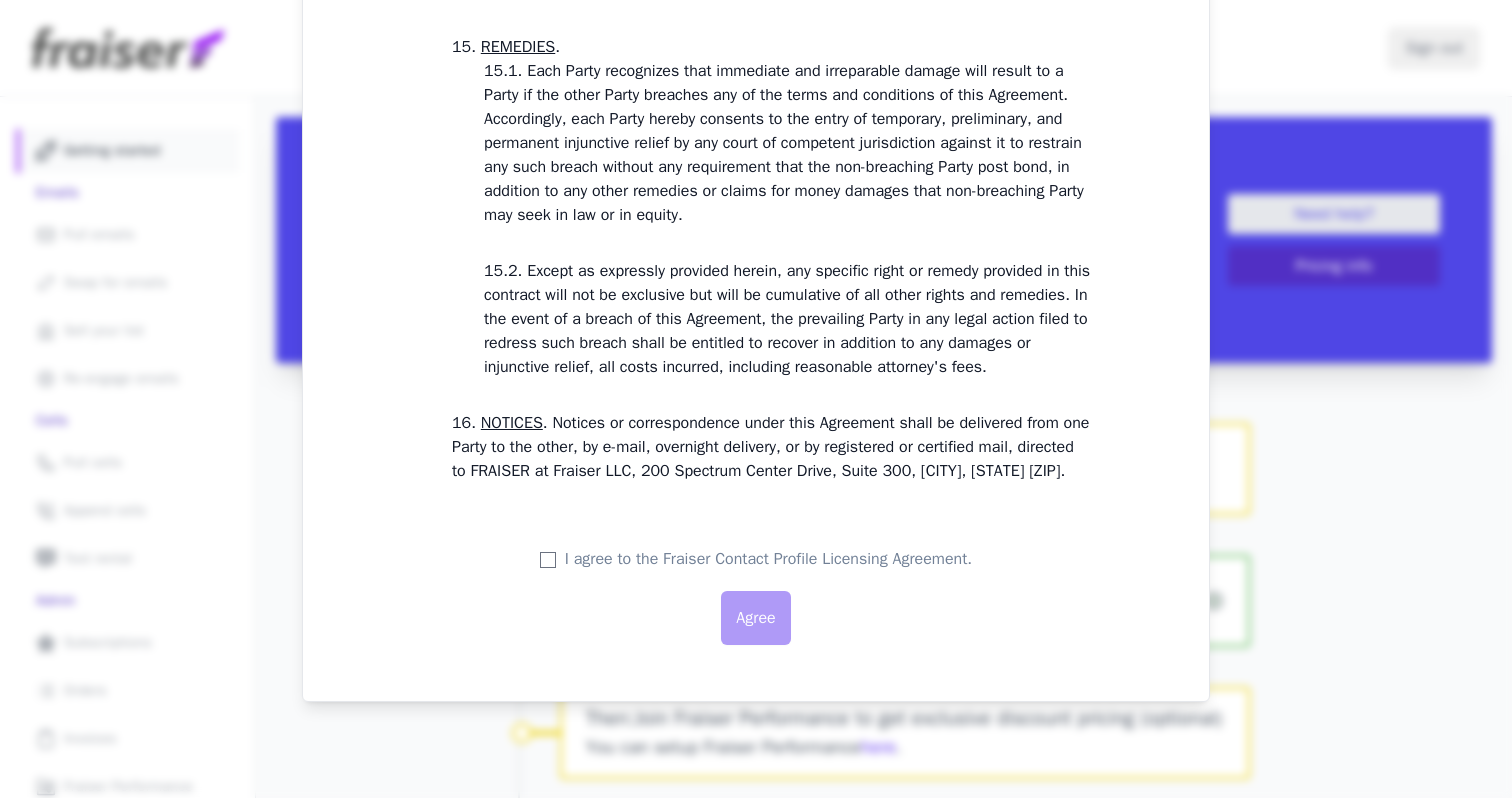 scroll, scrollTop: 5969, scrollLeft: 0, axis: vertical 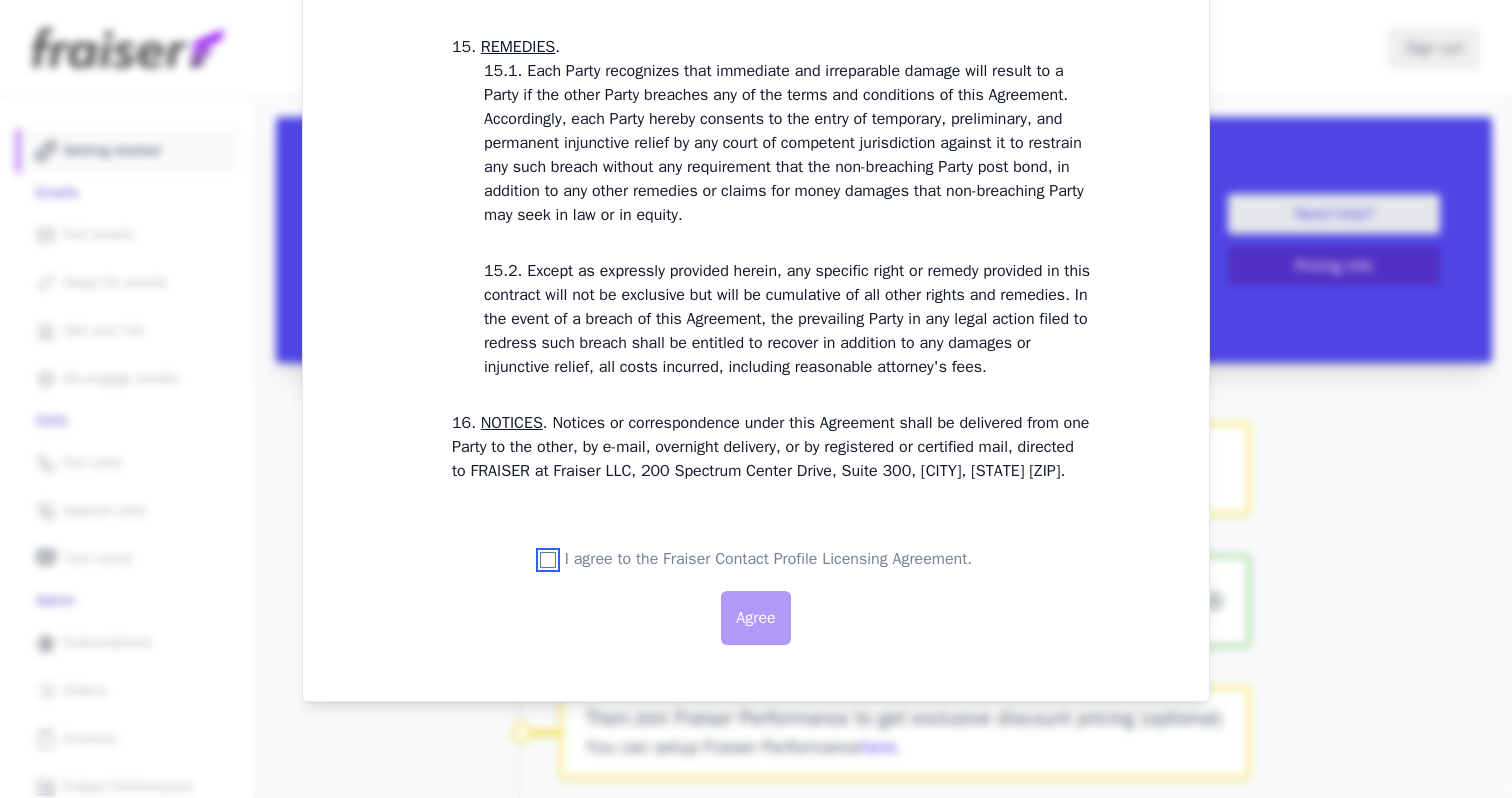click on "I agree to the Fraiser Contact Profile Licensing Agreement." at bounding box center [548, 560] 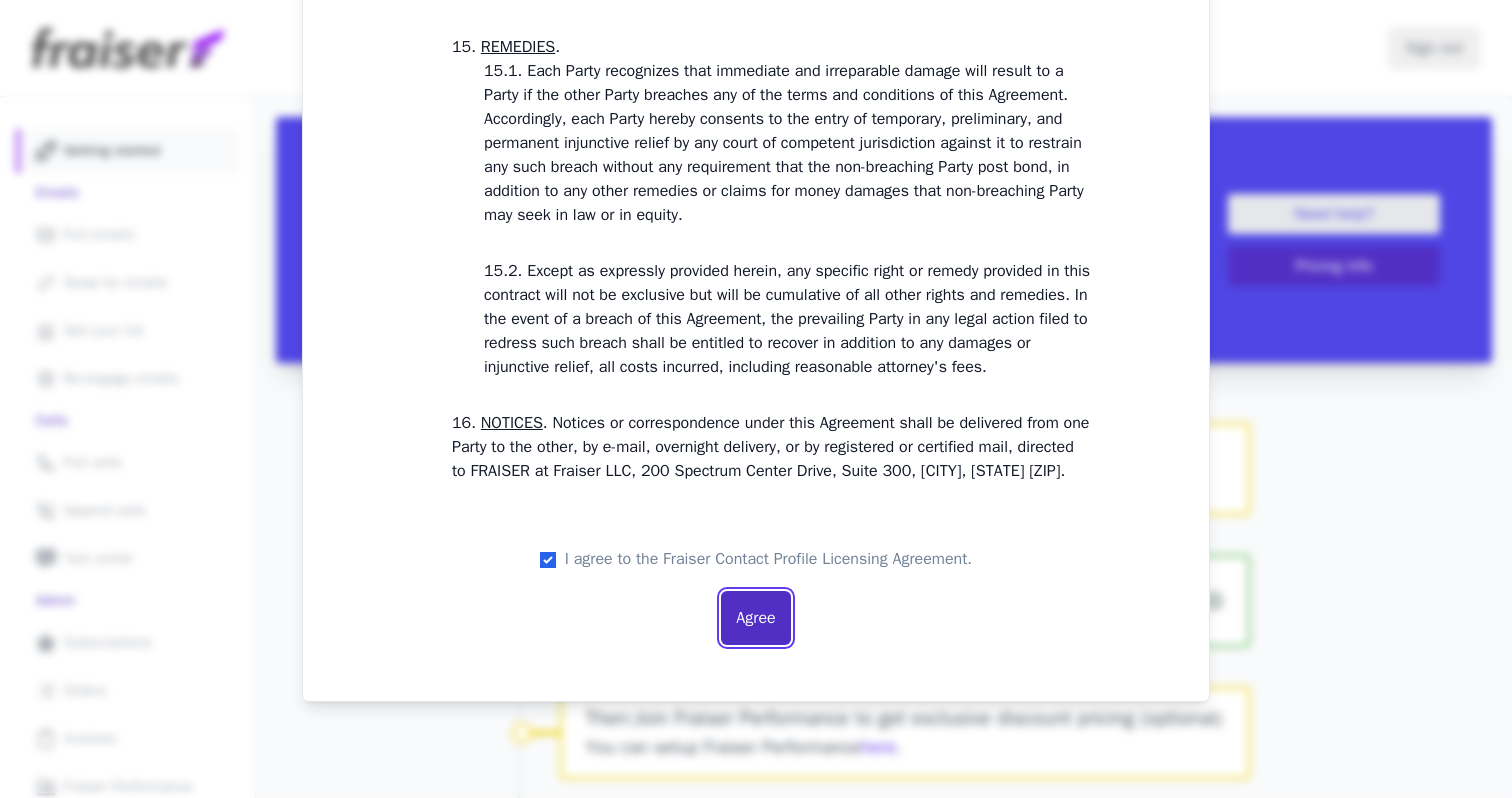 click on "Agree" at bounding box center [755, 618] 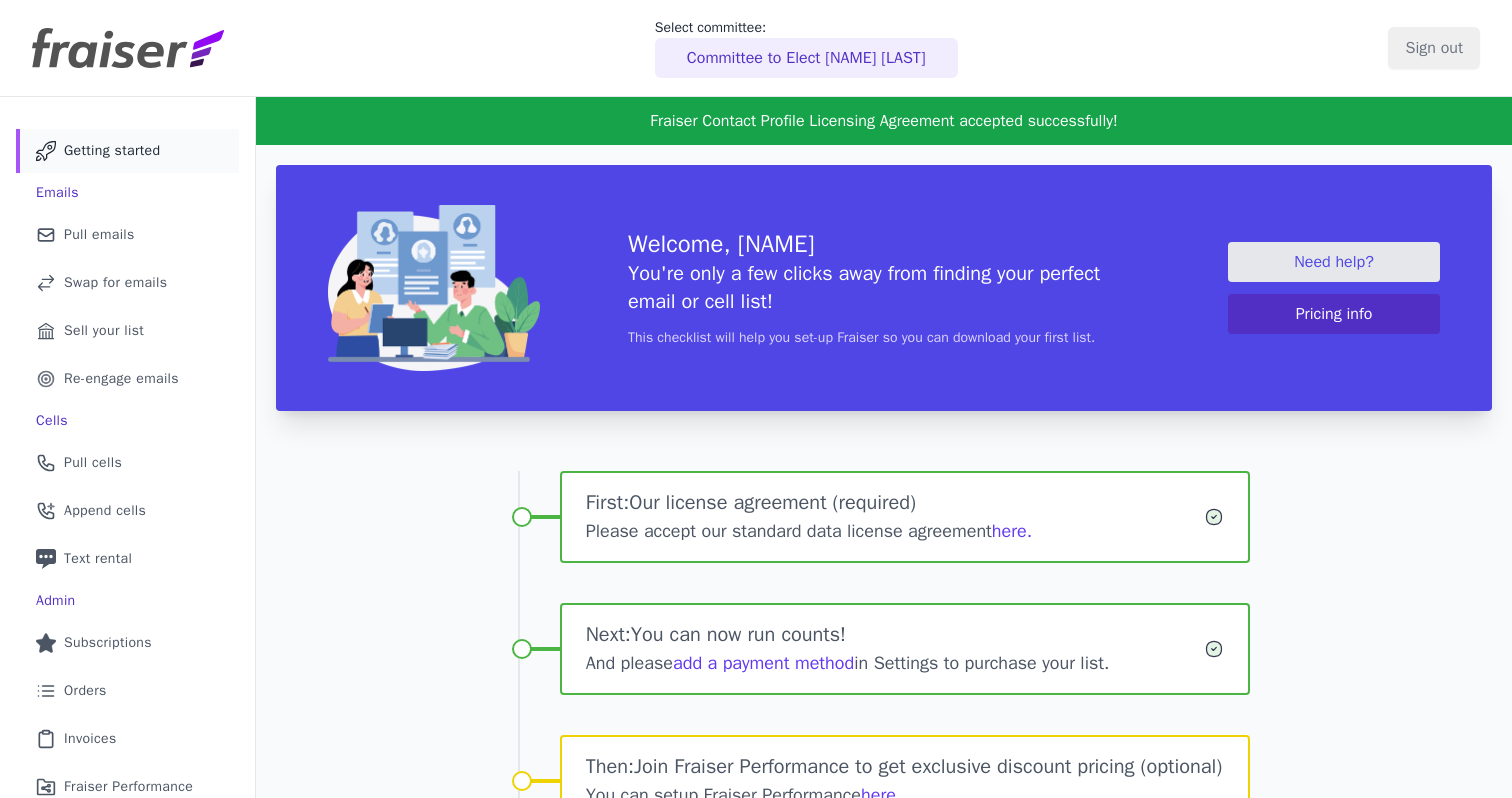 scroll, scrollTop: 0, scrollLeft: 0, axis: both 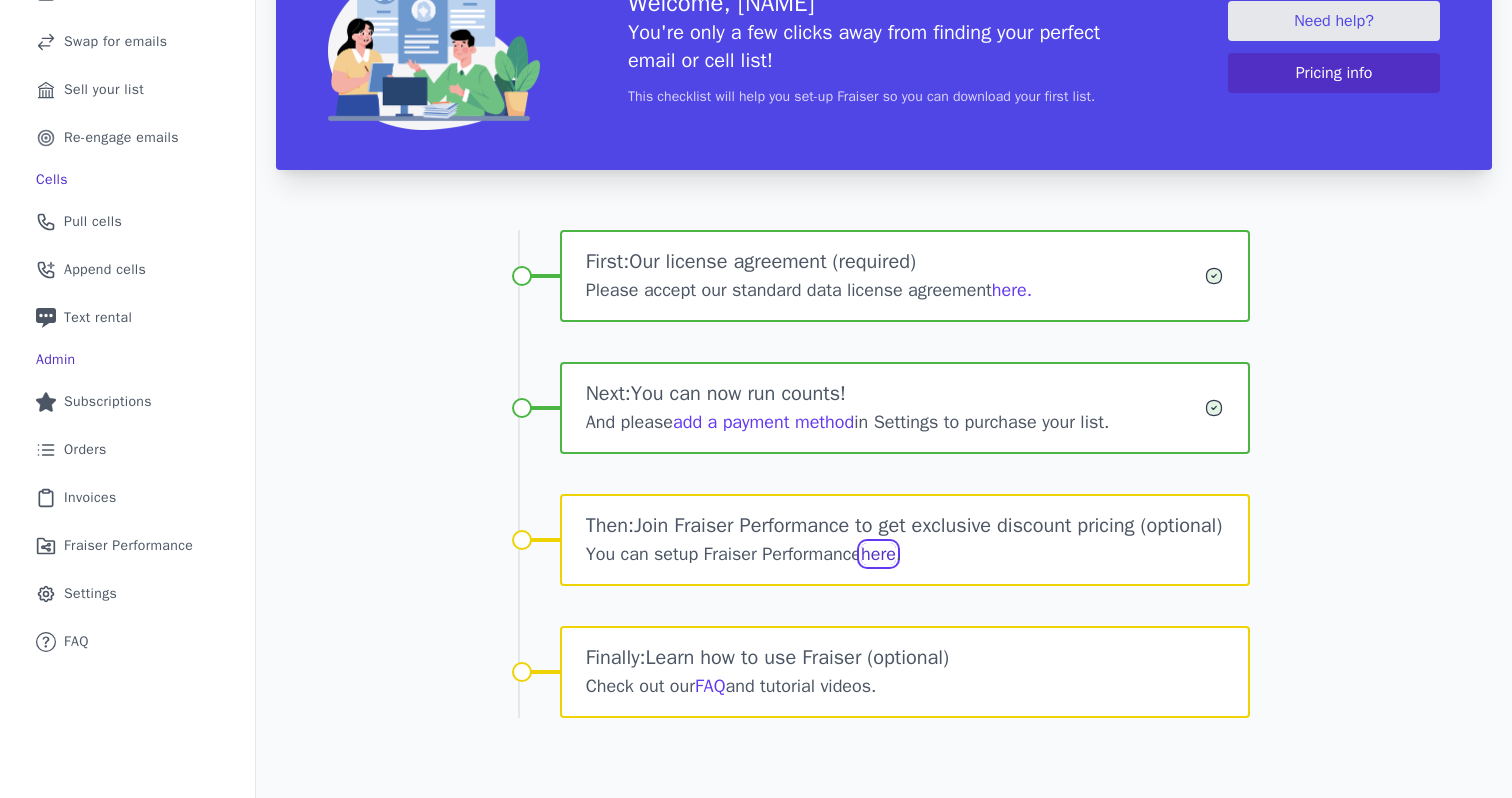 click on "here" at bounding box center (878, 554) 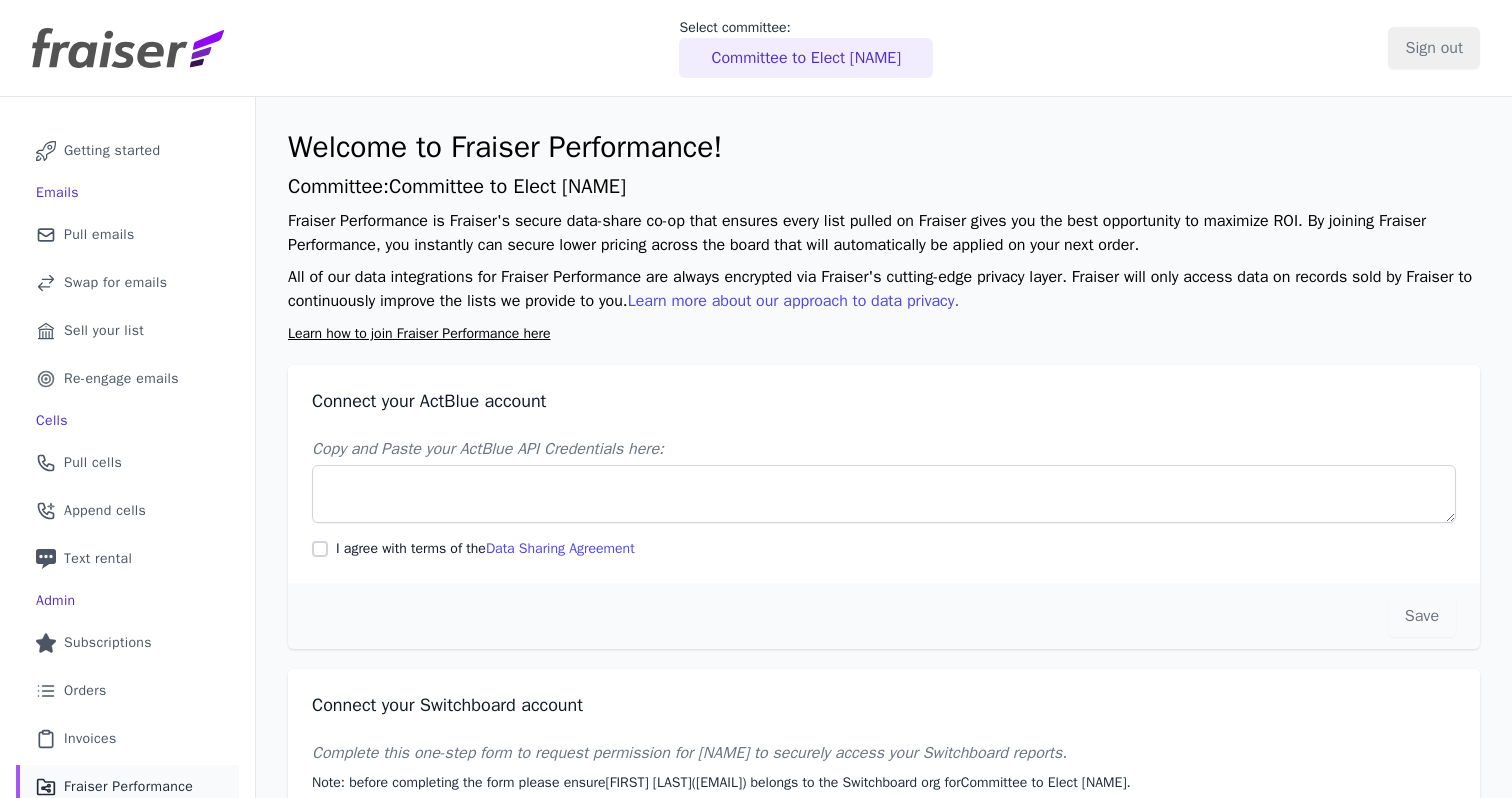 scroll, scrollTop: 0, scrollLeft: 0, axis: both 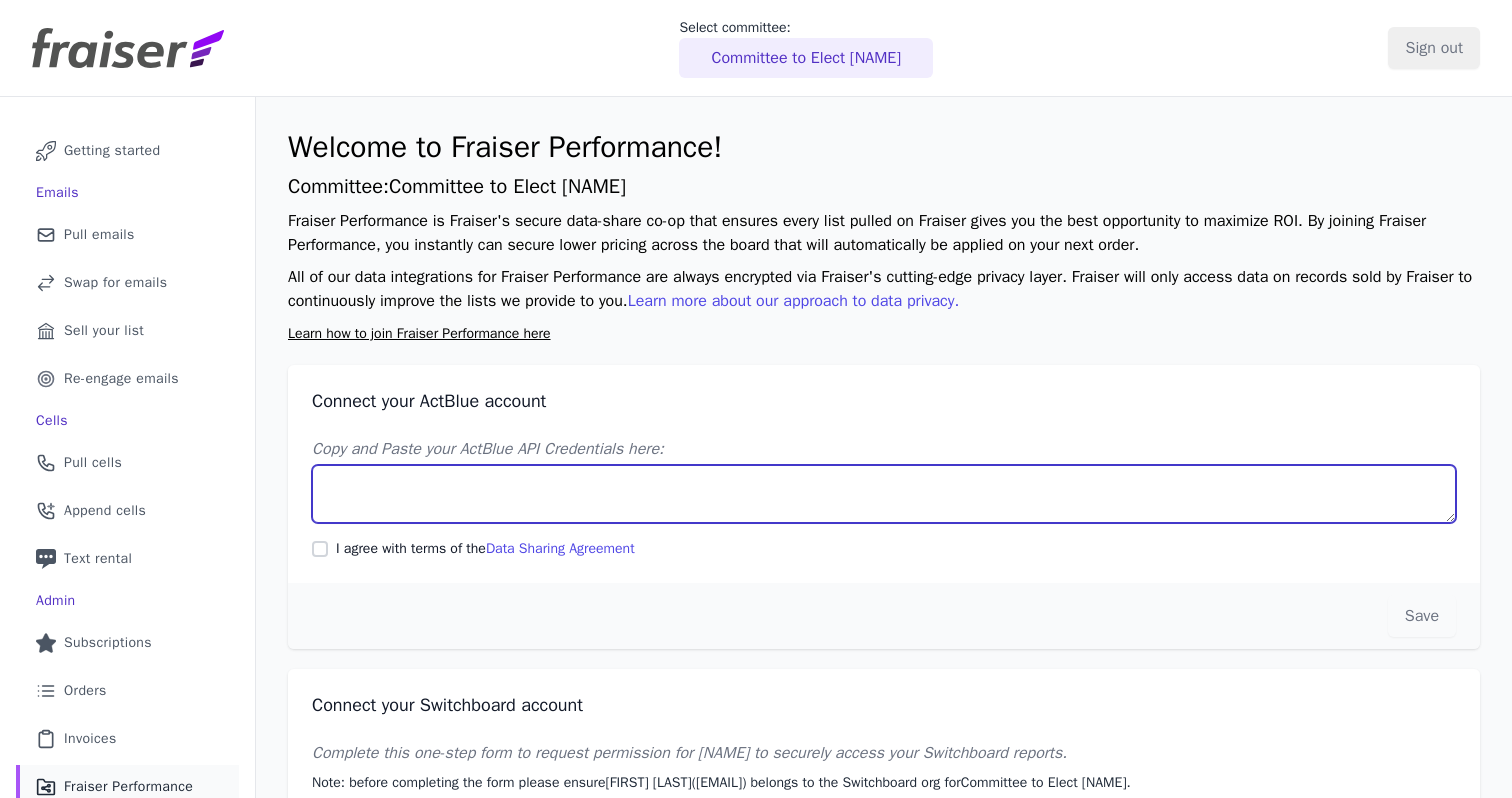click on "Copy and Paste your ActBlue API Credentials here:" at bounding box center (884, 494) 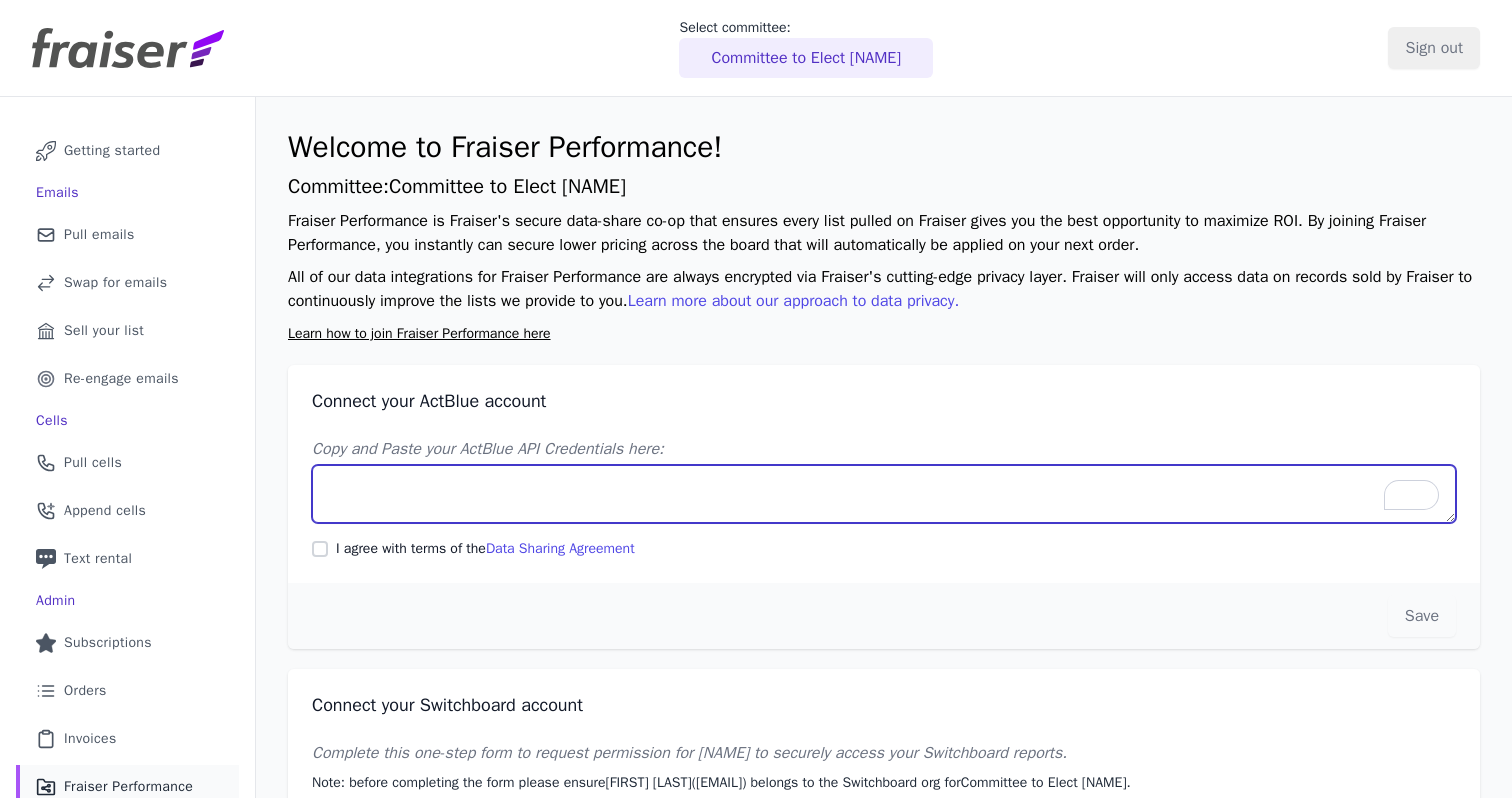 paste on "Client UUID: c800ffe5-c8e6-4abd-be0c-d6fe97fd2762
Client Secret: Yp+OM7QOEF2T62xhTHWRWb7e1u6/rulreyHPUwTTGbRdHfwmcf1Tmg==" 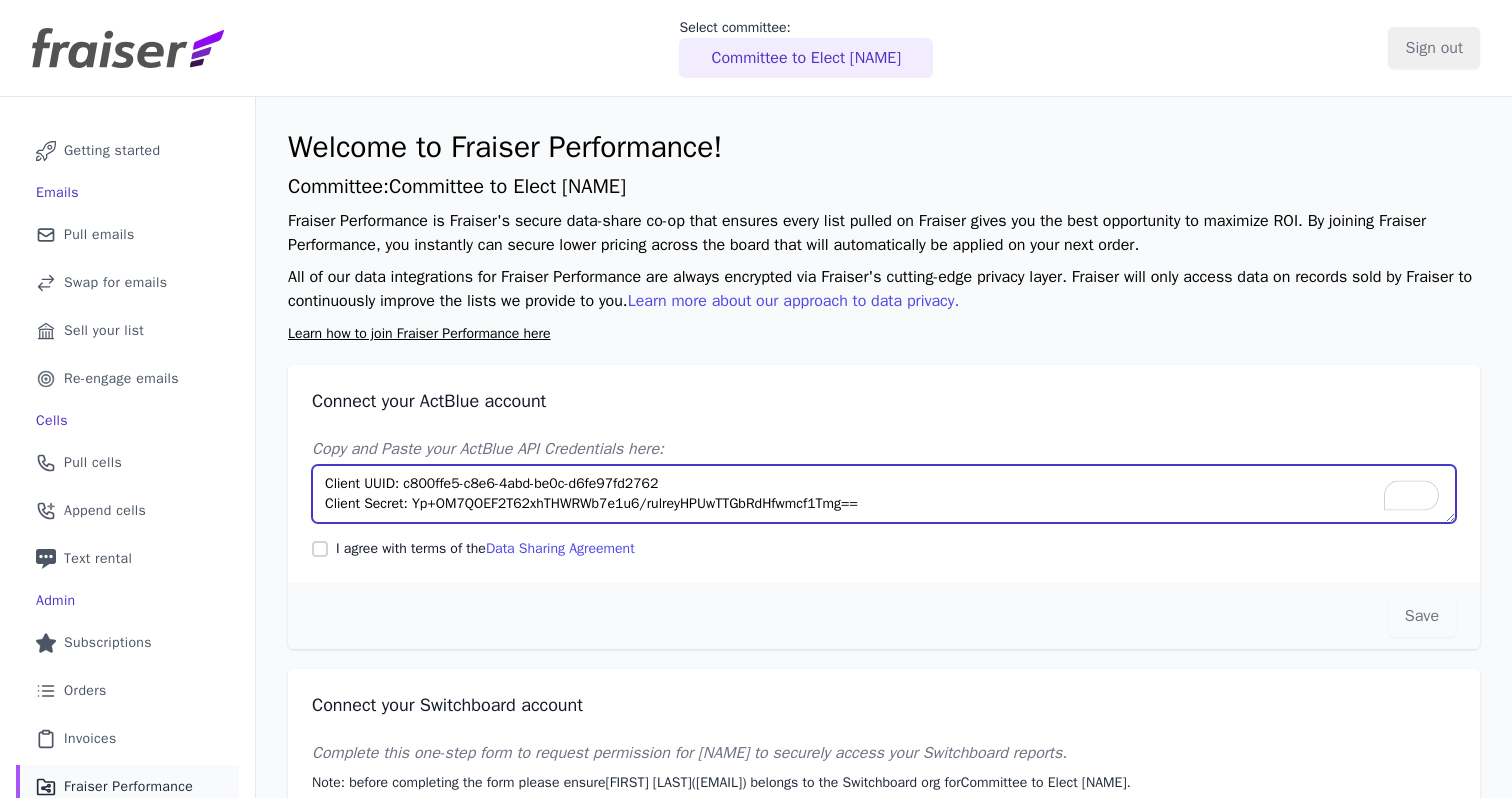 type on "Client UUID: c800ffe5-c8e6-4abd-be0c-d6fe97fd2762
Client Secret: Yp+OM7QOEF2T62xhTHWRWb7e1u6/rulreyHPUwTTGbRdHfwmcf1Tmg==" 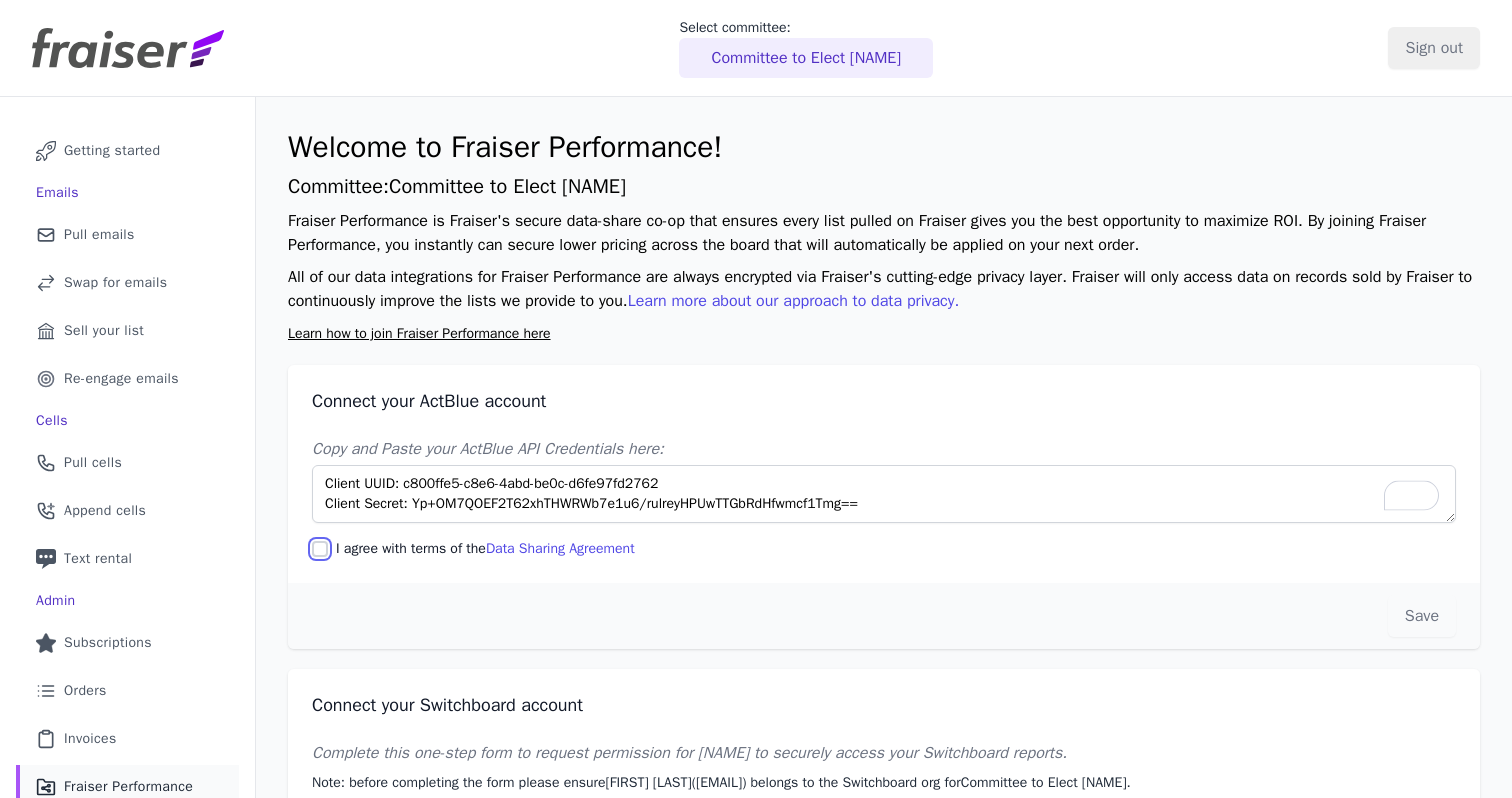 click on "I agree with terms of the  Data Sharing Agreement" at bounding box center (320, 549) 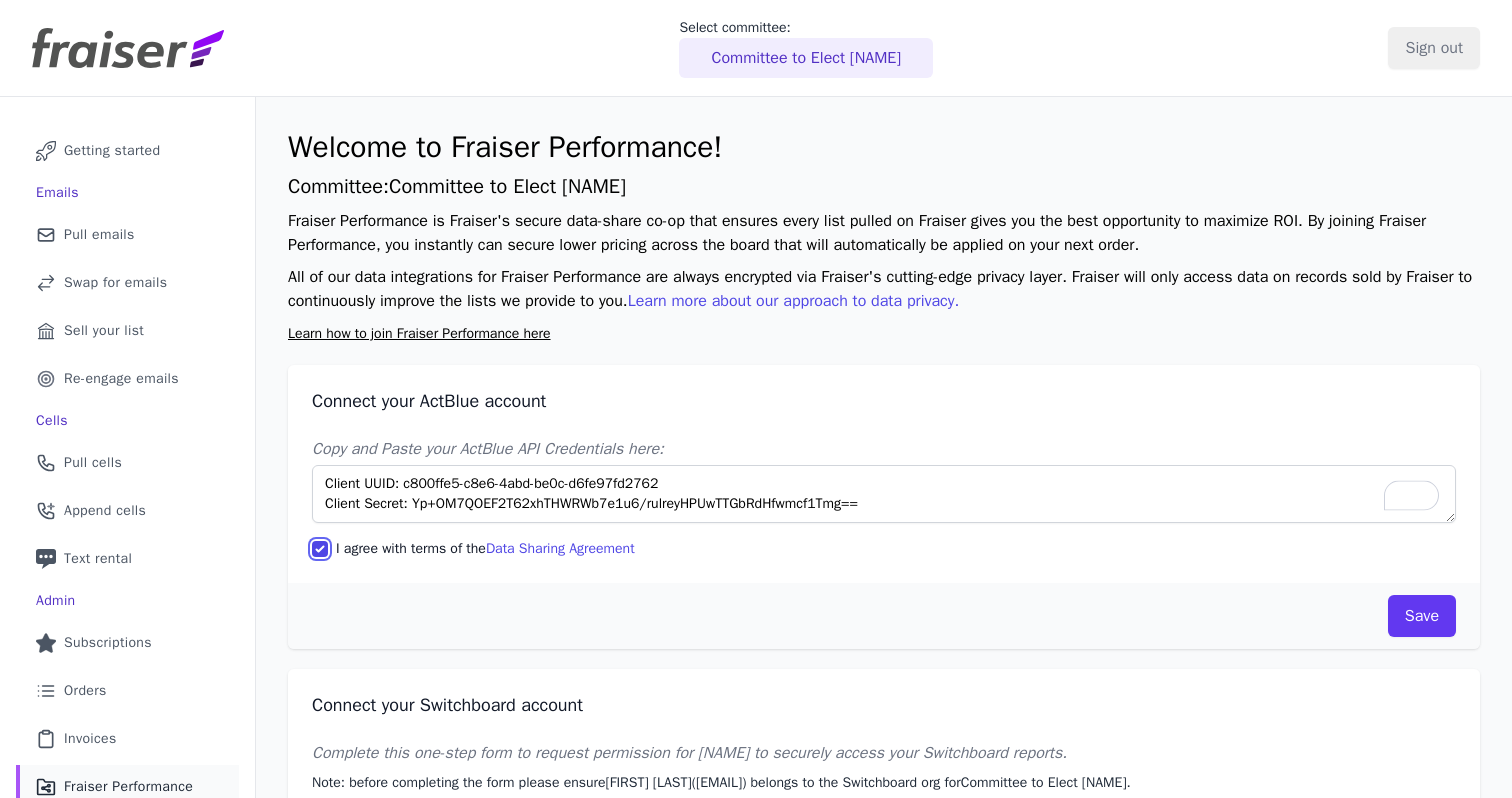 scroll, scrollTop: 117, scrollLeft: 0, axis: vertical 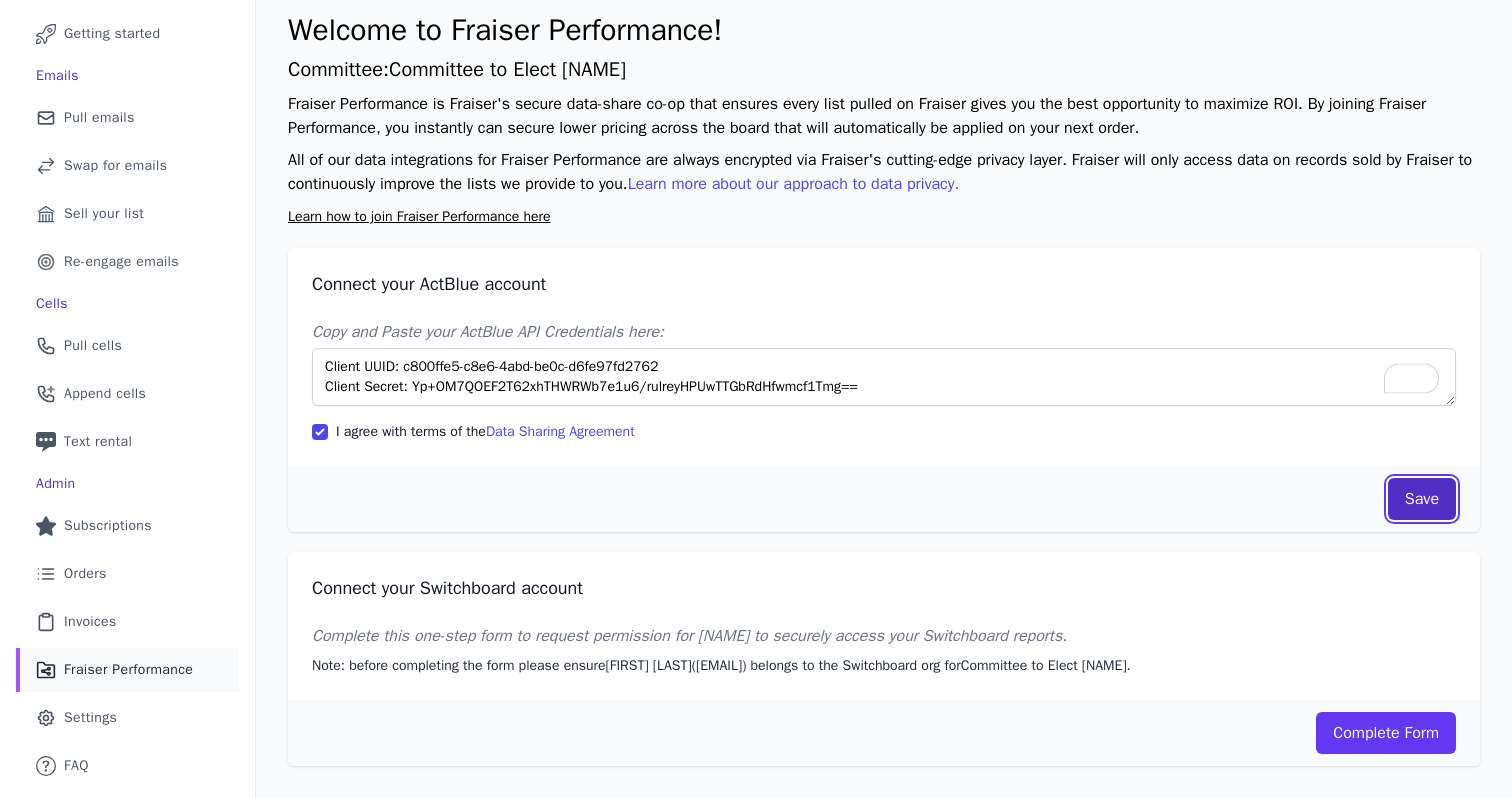 click on "Save" at bounding box center [1422, 499] 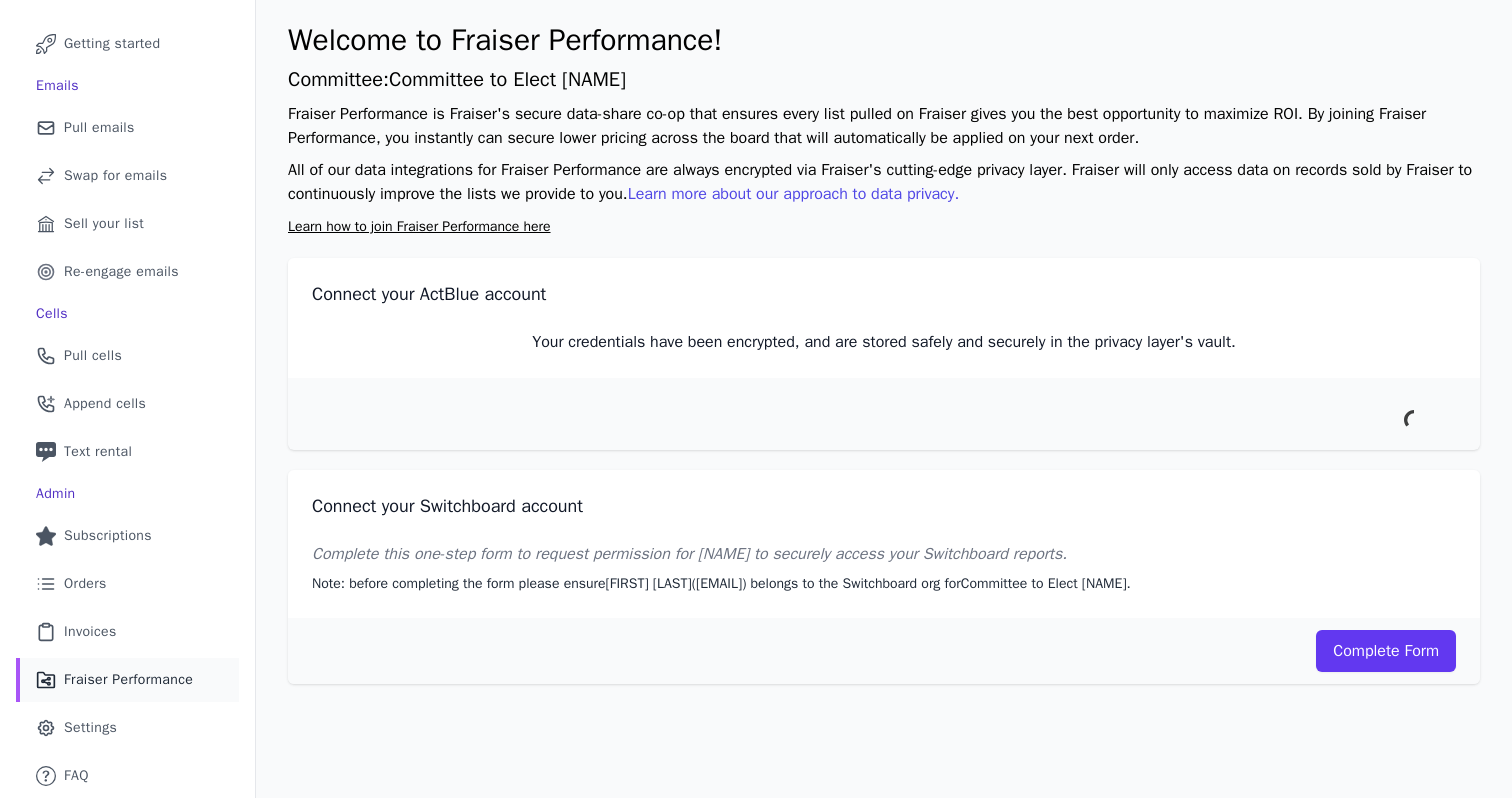 scroll, scrollTop: 107, scrollLeft: 0, axis: vertical 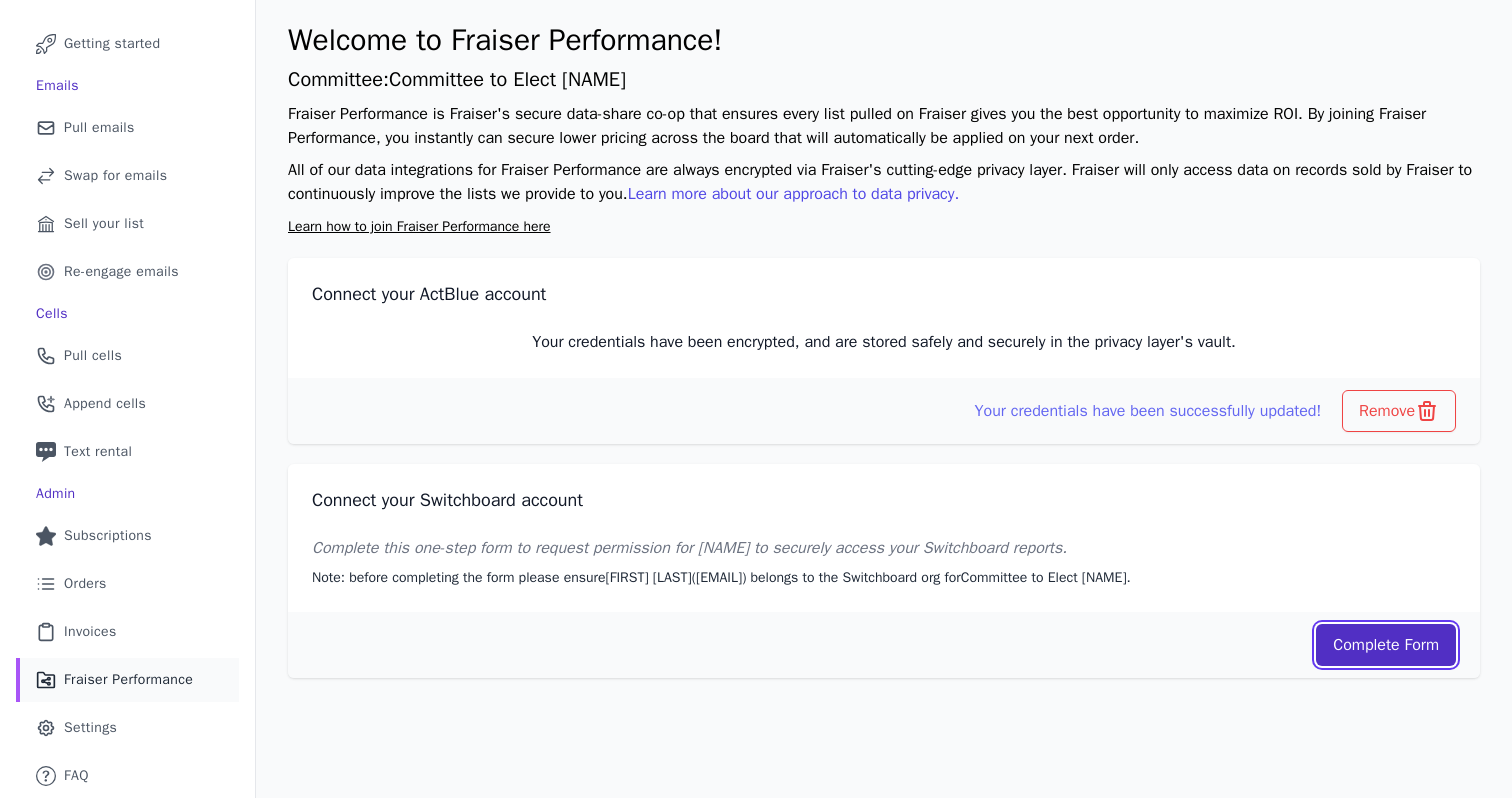 click on "Complete Form" at bounding box center [1386, 645] 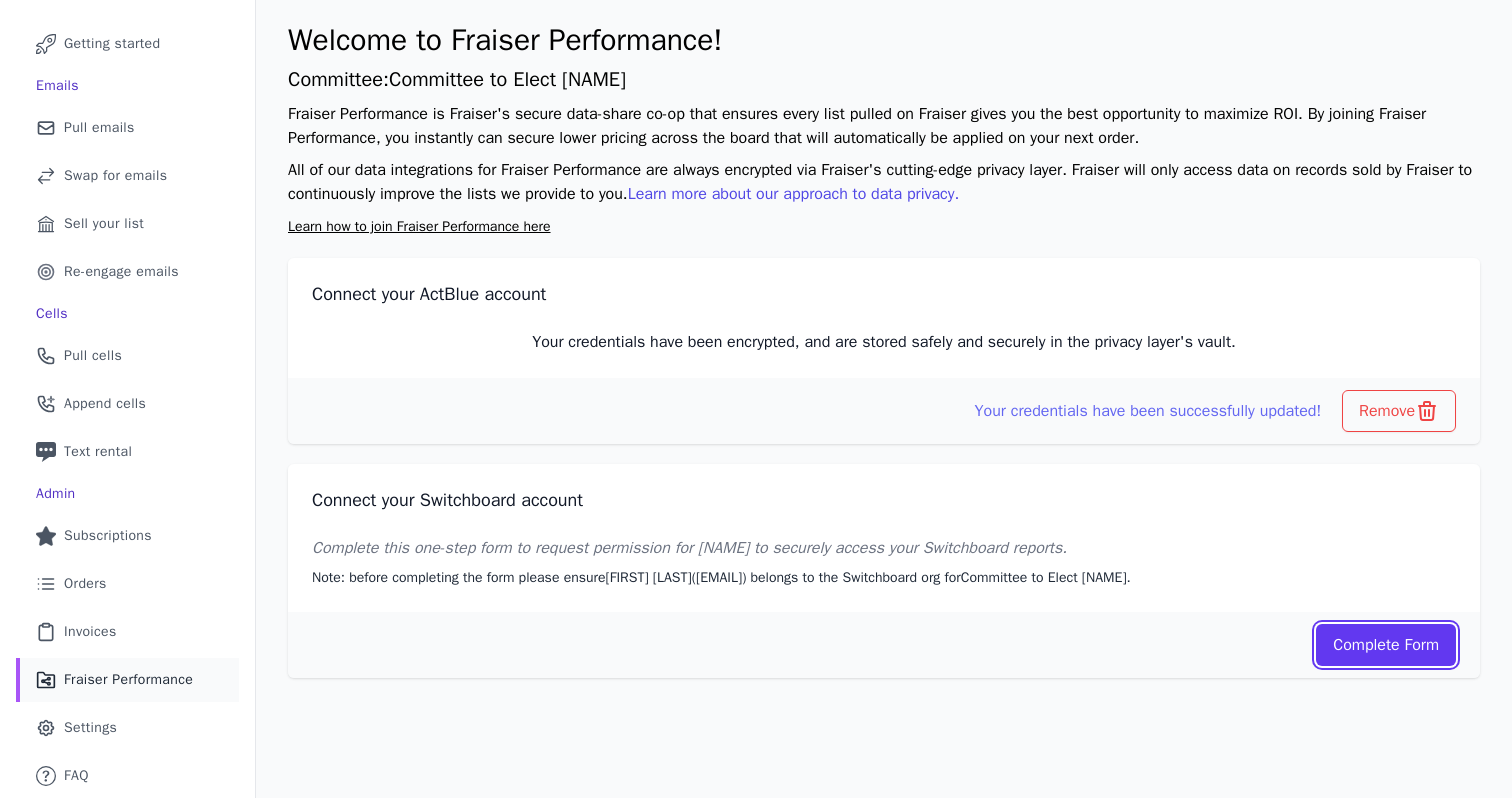 scroll, scrollTop: 0, scrollLeft: 0, axis: both 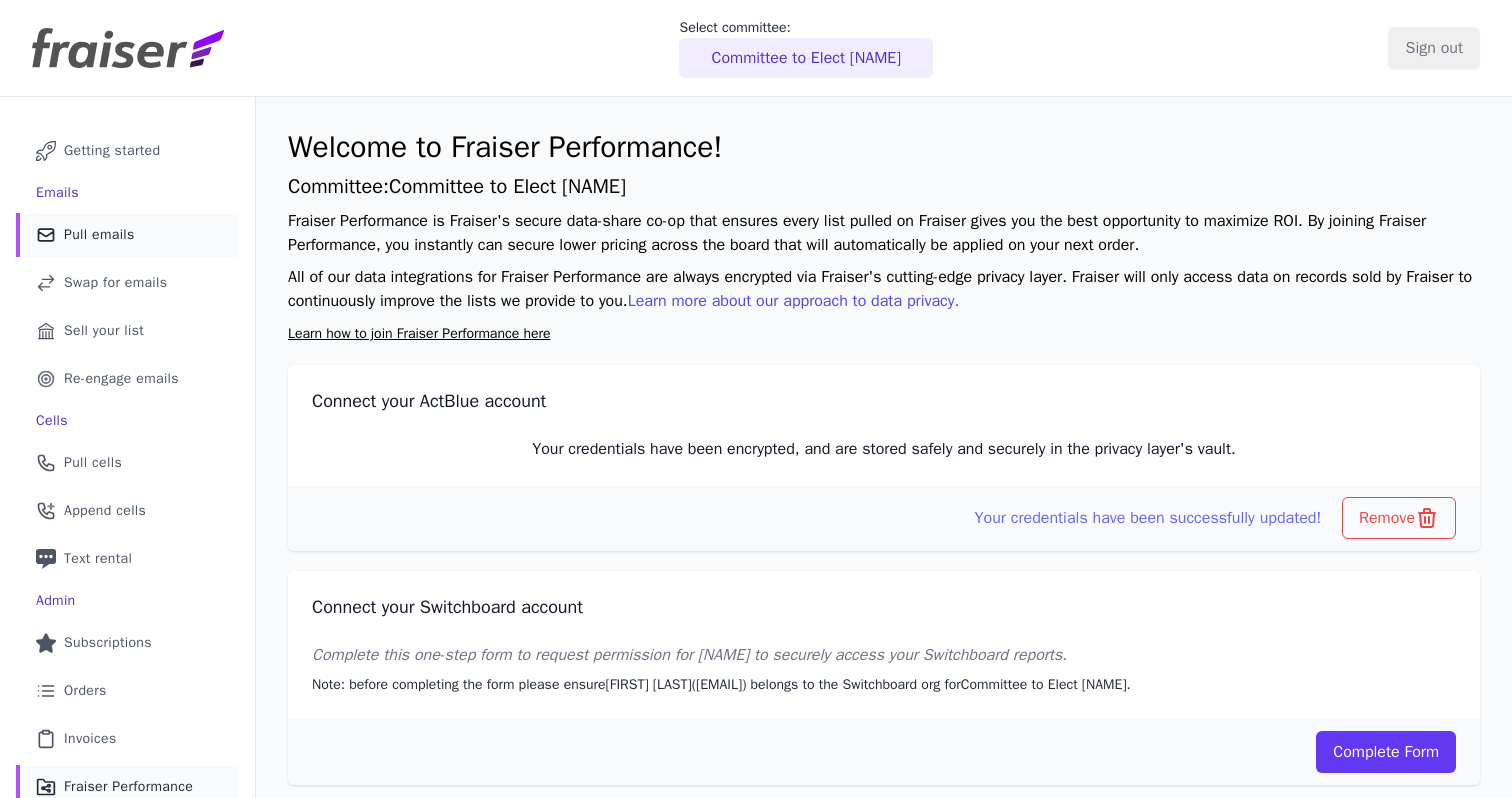 click on "Mail Icon Outline of a mail envelope
Pull emails" at bounding box center [127, 235] 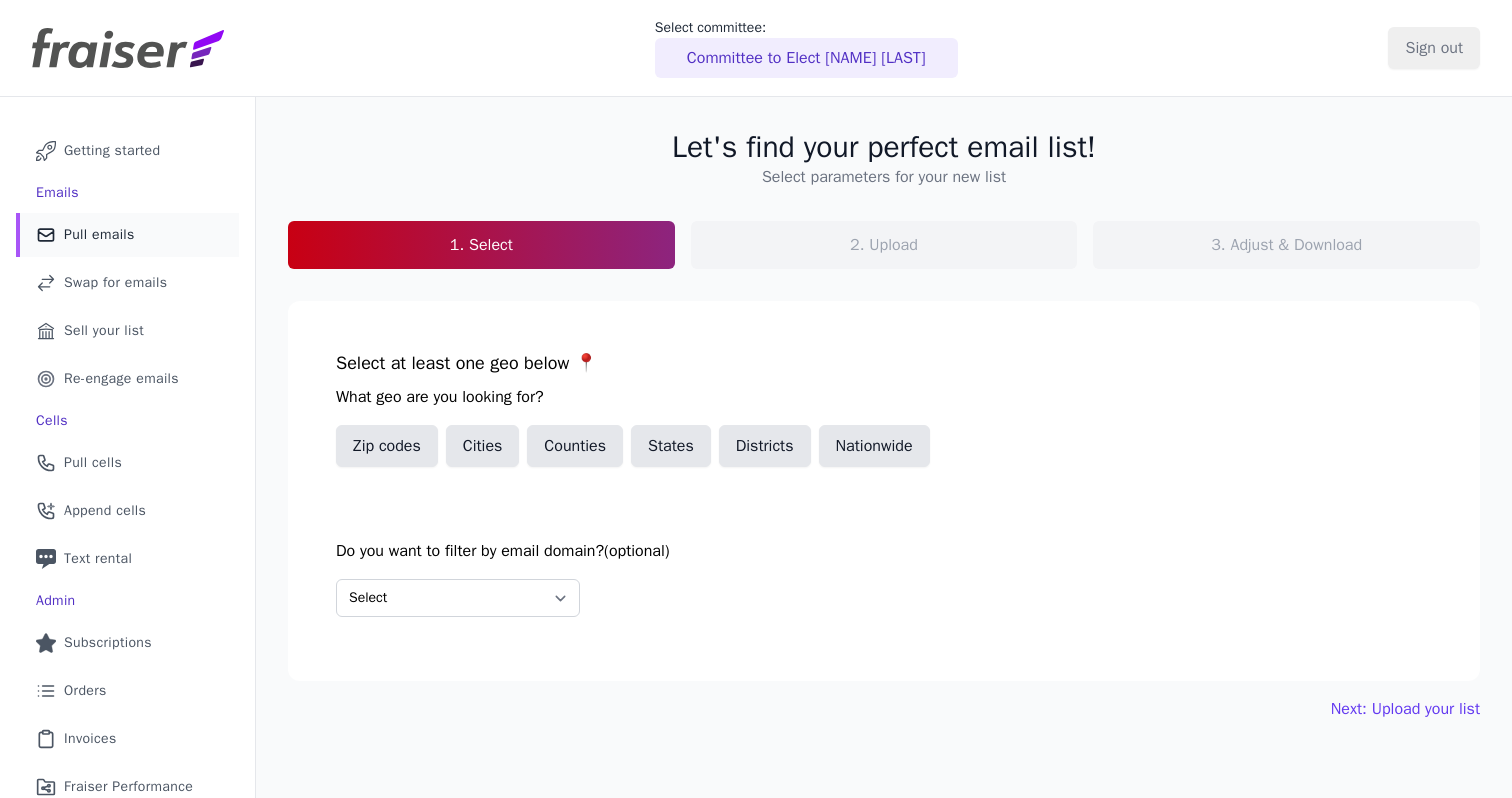 scroll, scrollTop: 0, scrollLeft: 0, axis: both 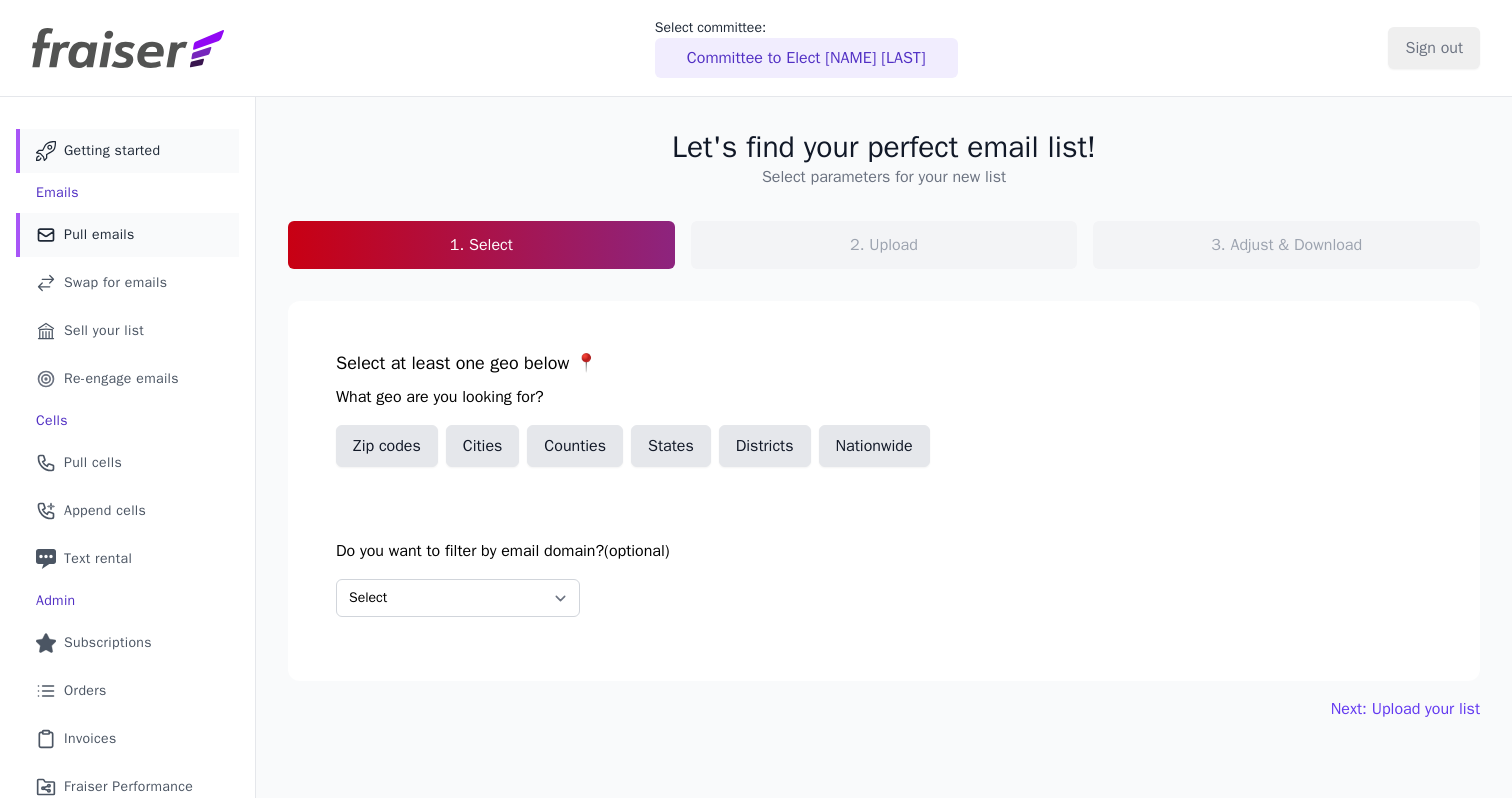 click on "Mail Icon Outline of a mail envelope
Getting started" at bounding box center [127, 151] 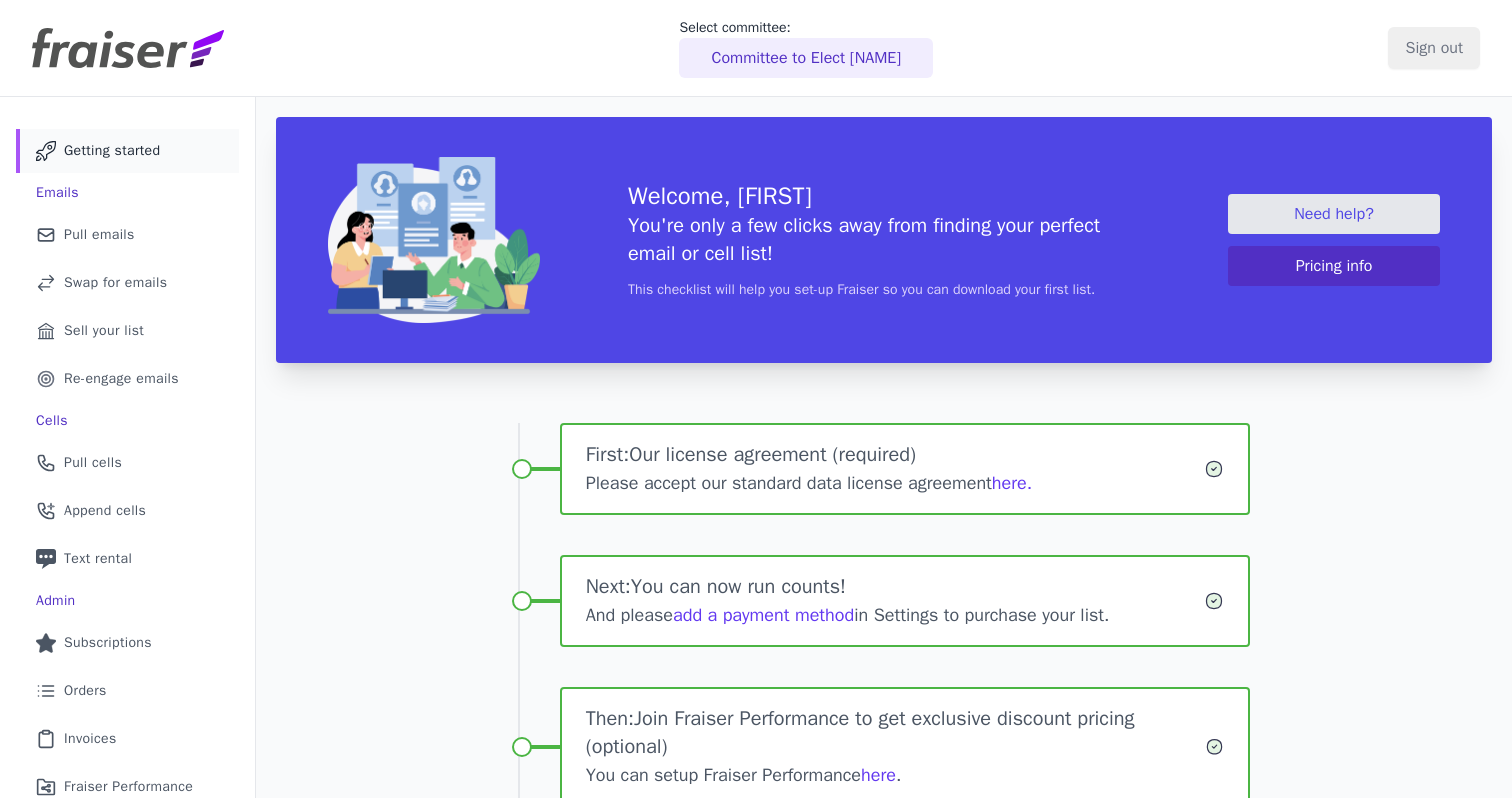 scroll, scrollTop: 0, scrollLeft: 0, axis: both 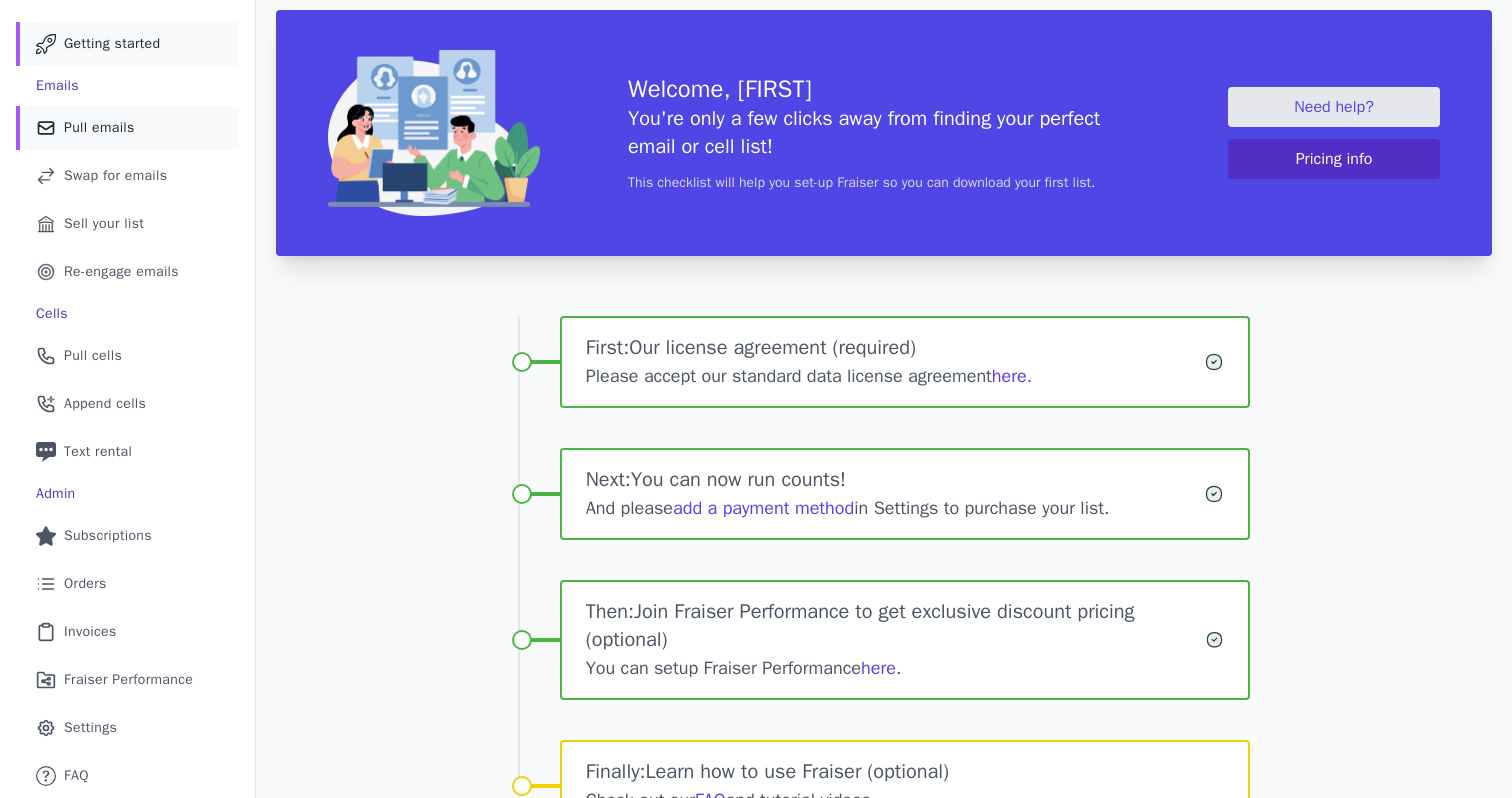 click on "Pull emails" at bounding box center [99, 128] 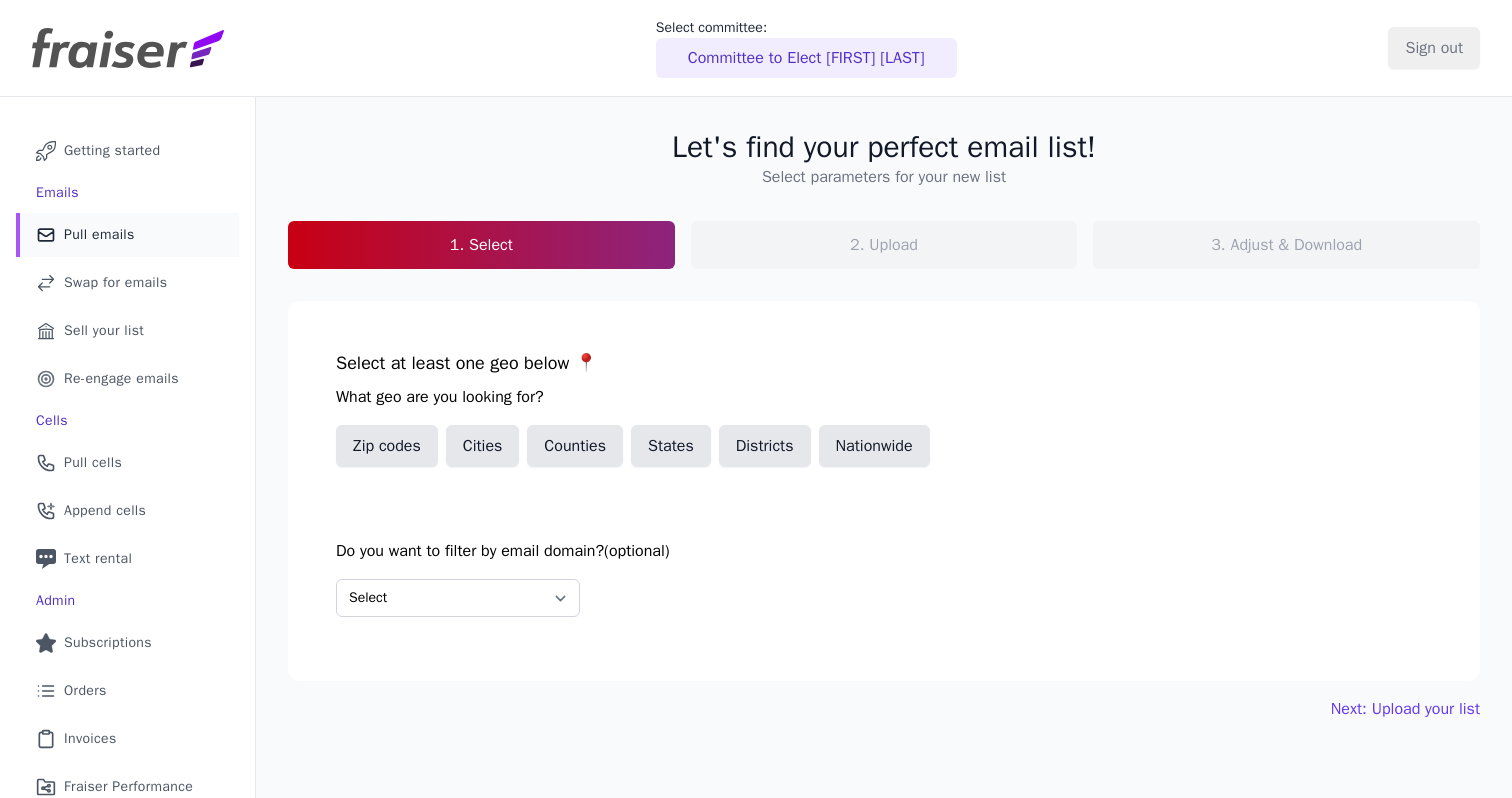 scroll, scrollTop: 0, scrollLeft: 0, axis: both 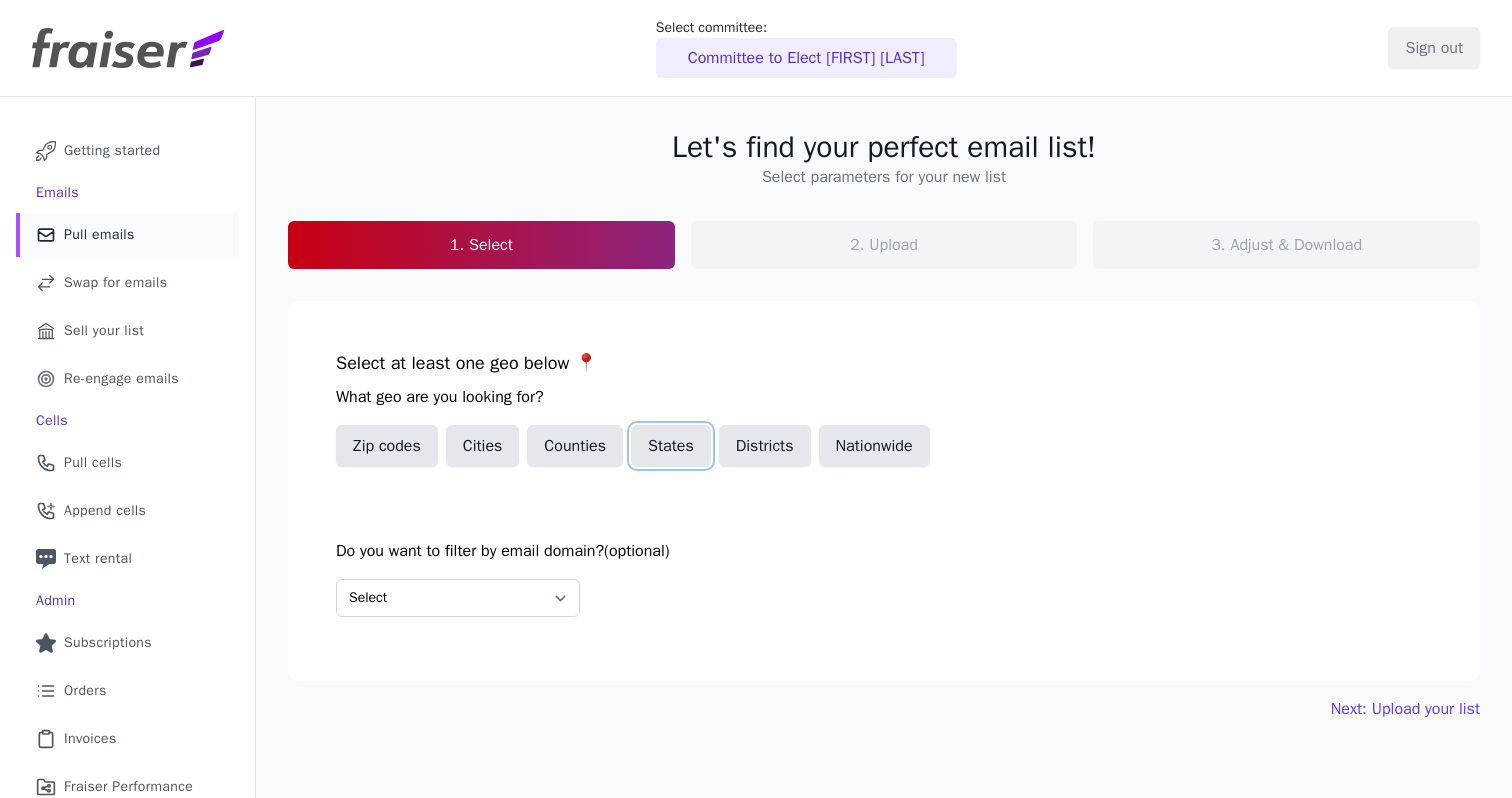 click on "States" at bounding box center (671, 446) 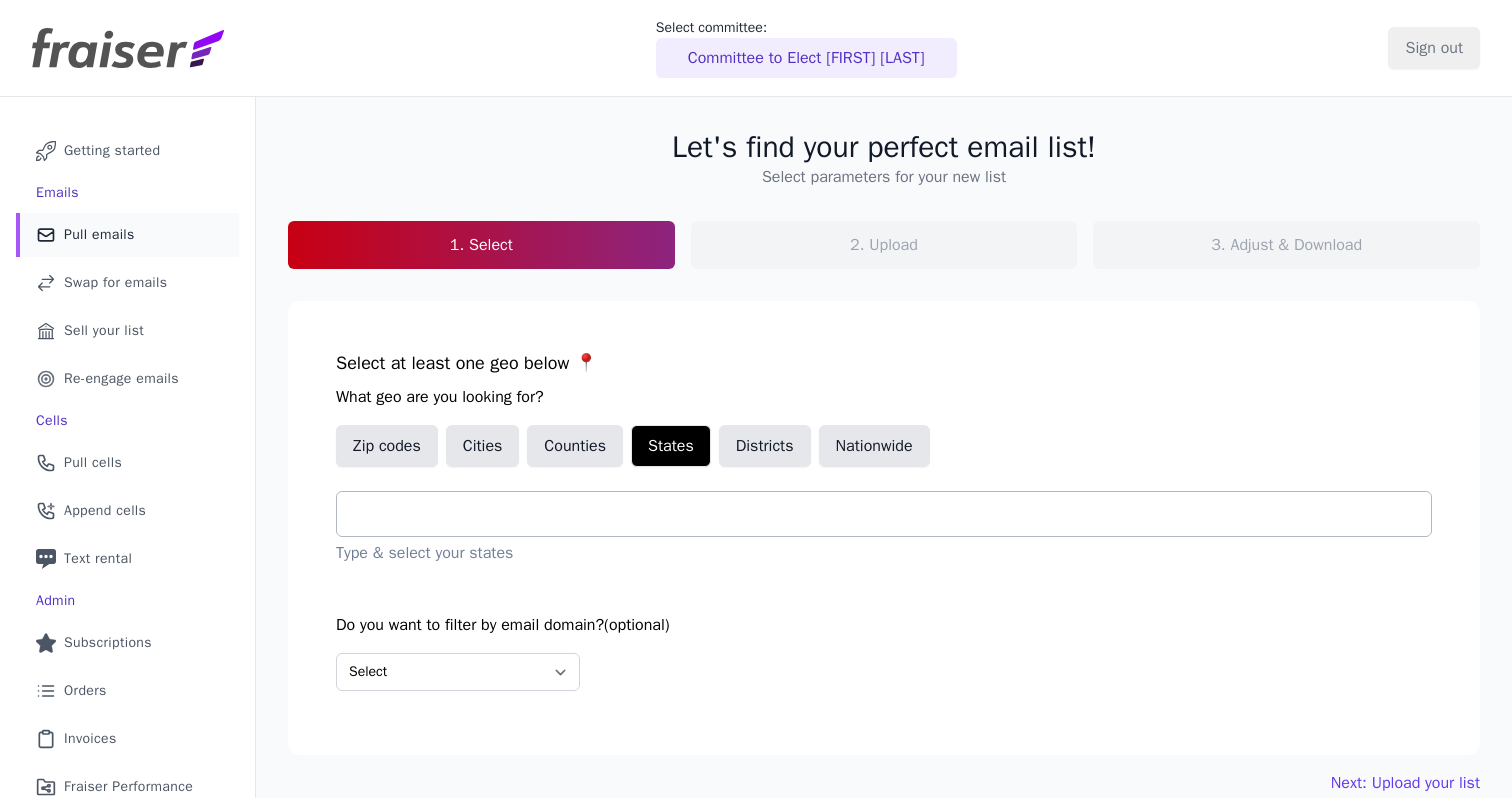 click at bounding box center [892, 514] 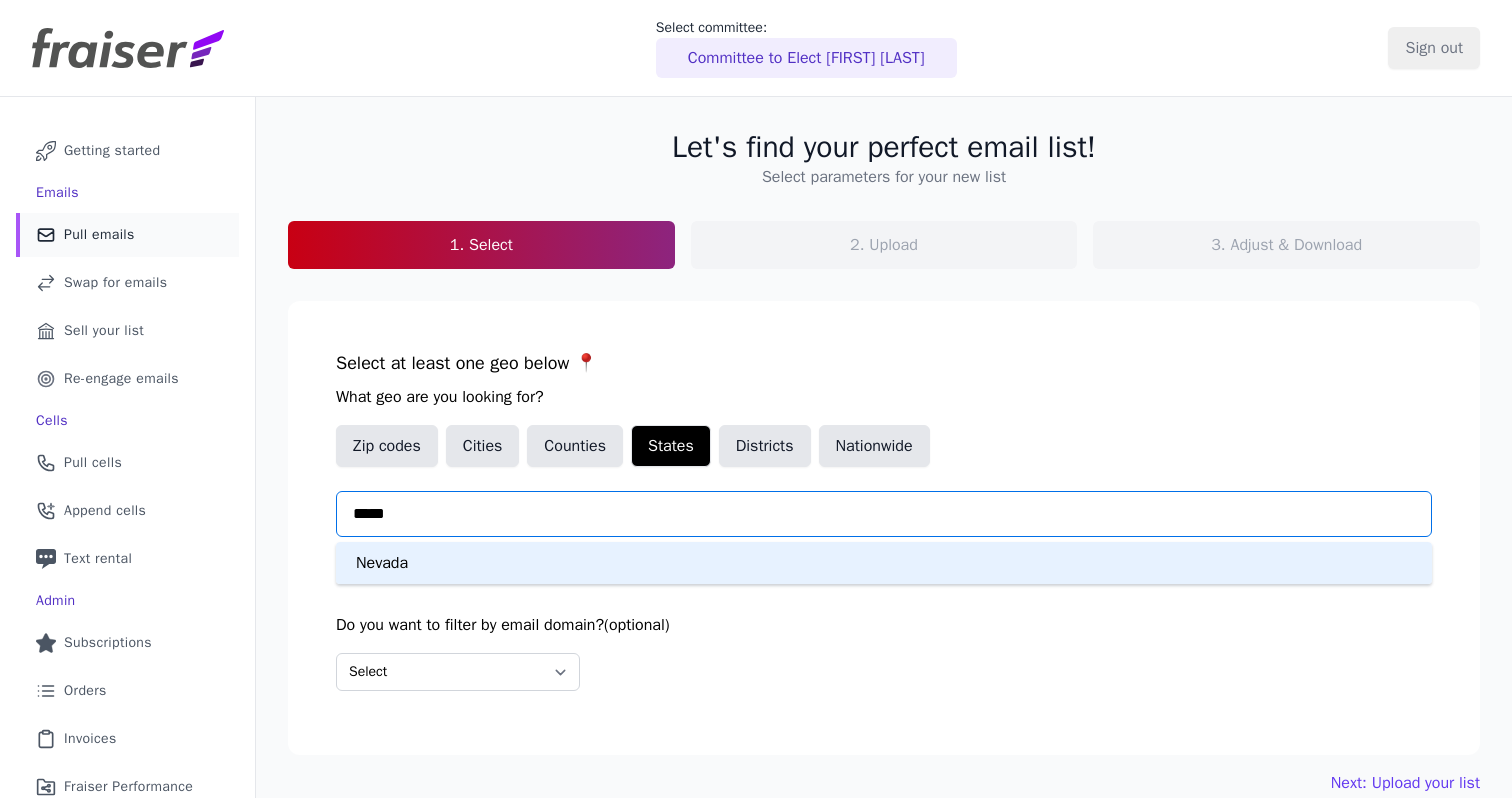 type on "******" 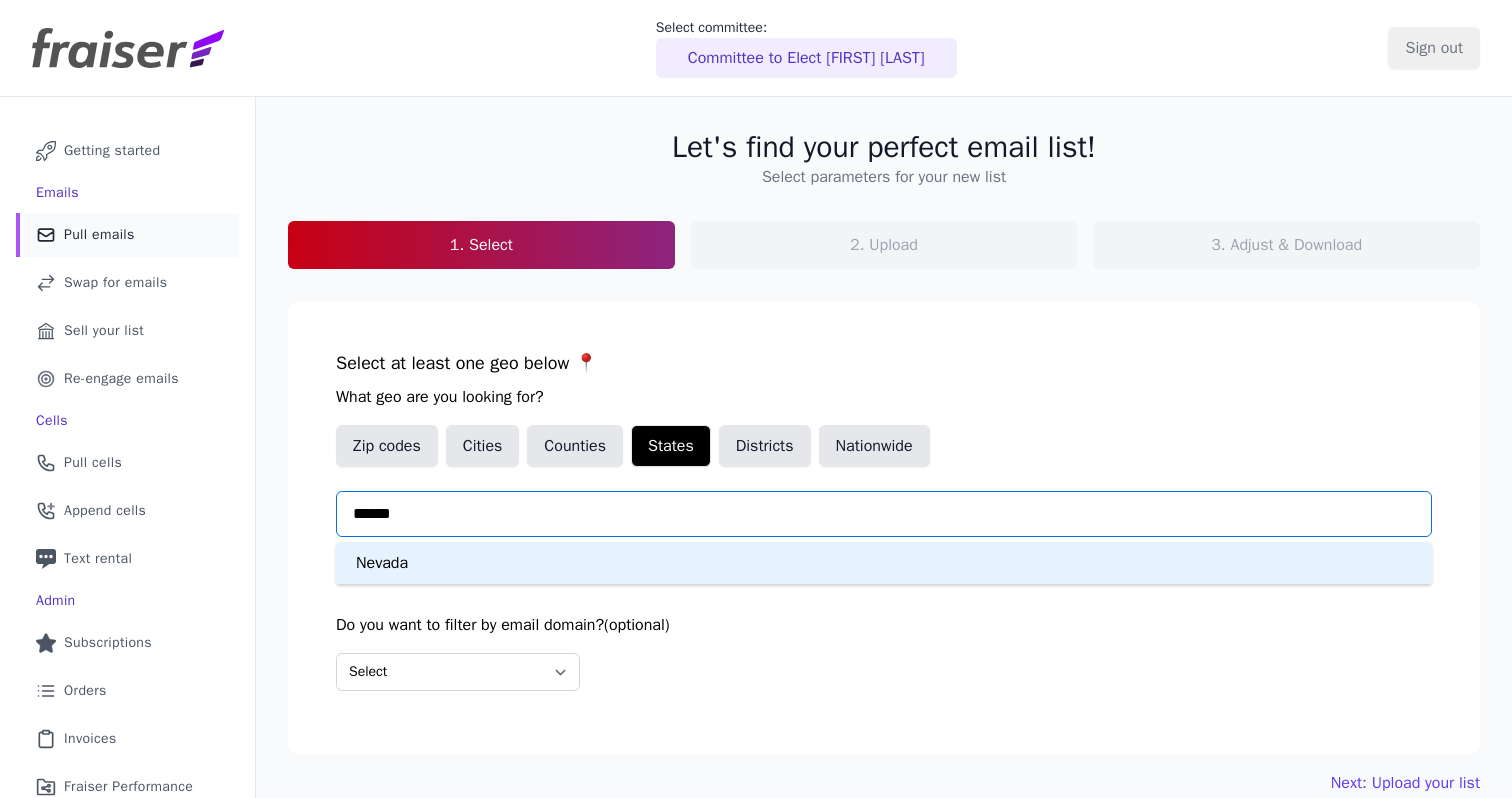 click on "Nevada" at bounding box center (884, 563) 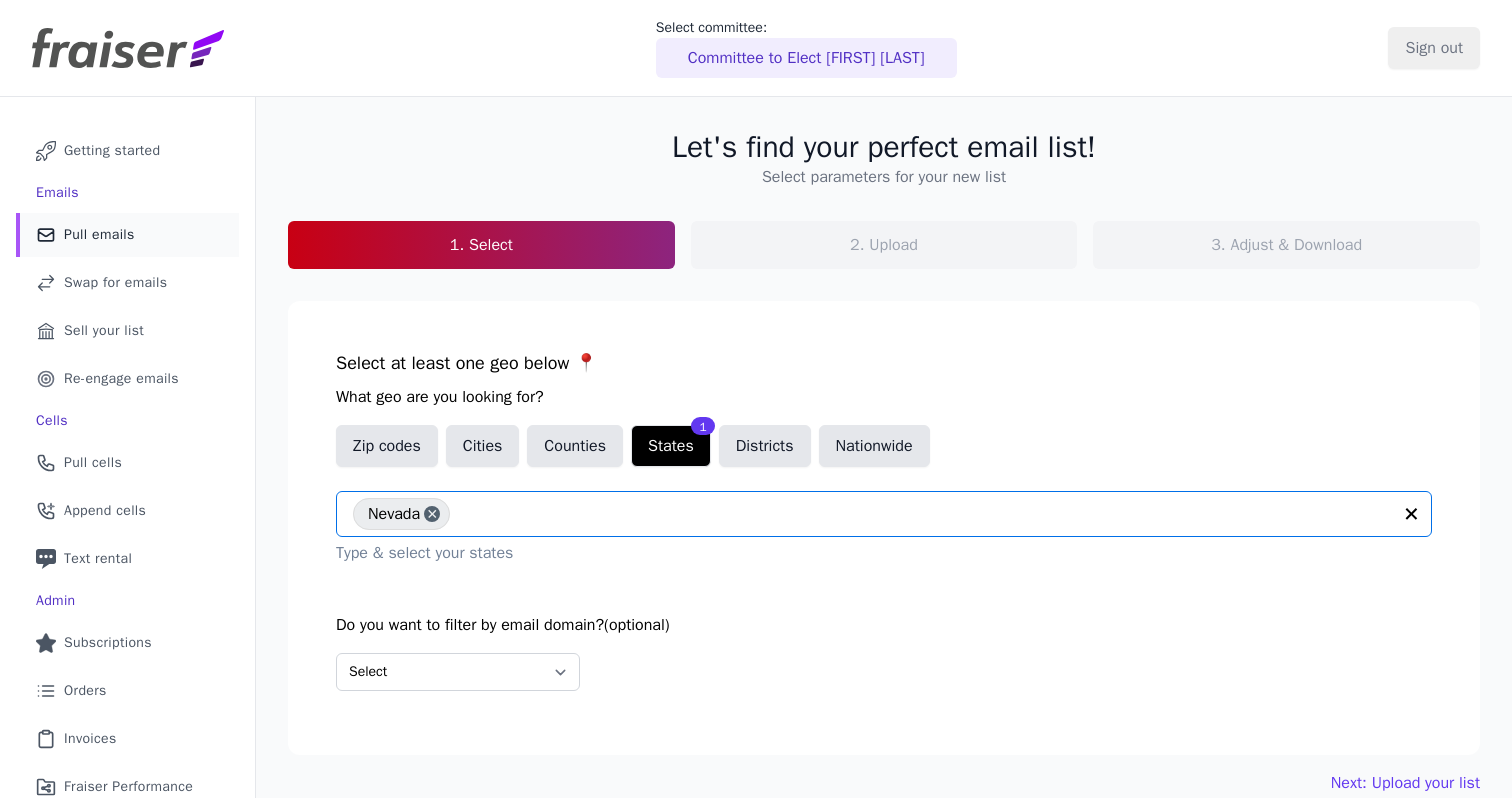 scroll, scrollTop: 107, scrollLeft: 0, axis: vertical 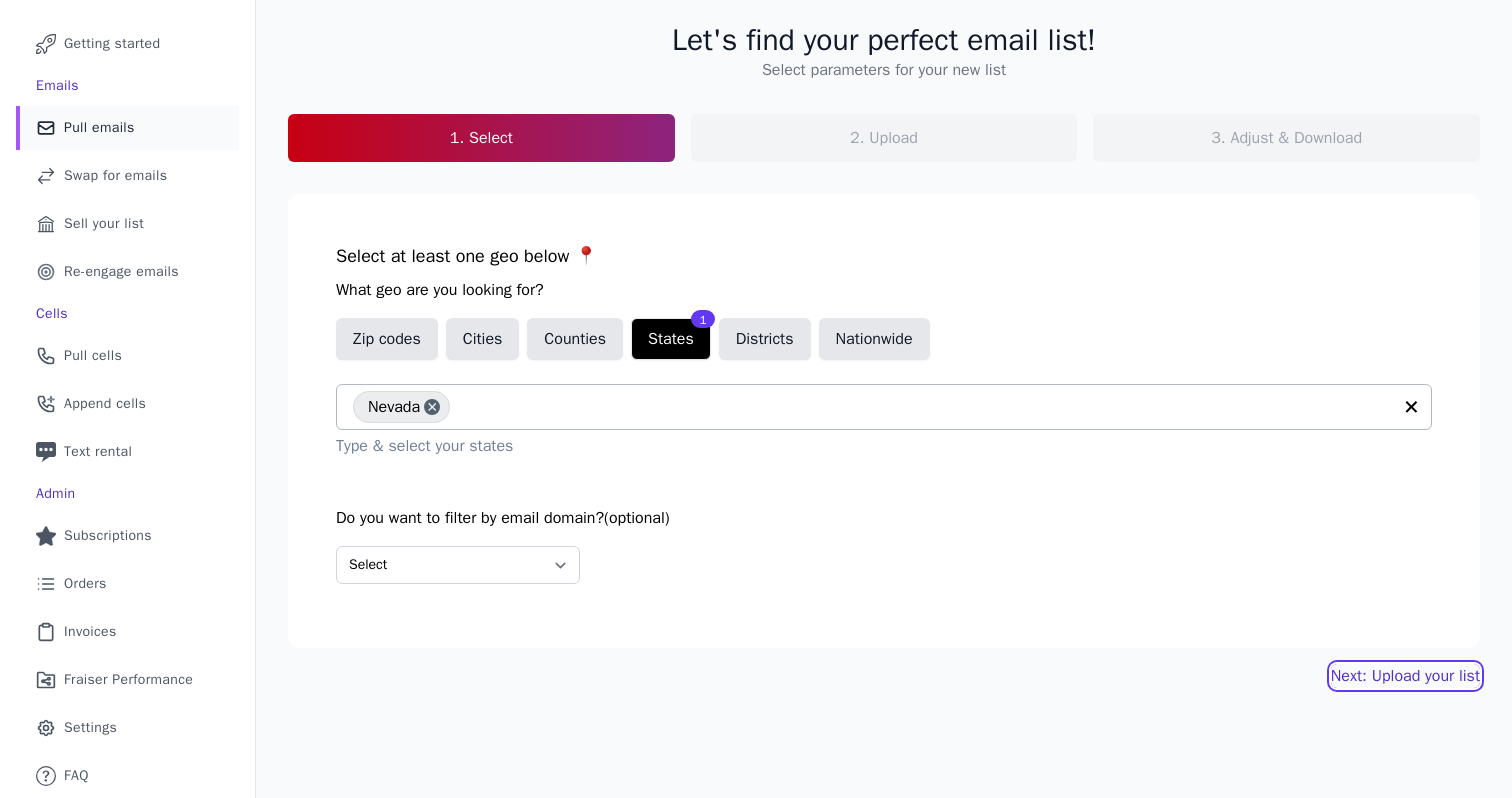 click on "Next: Upload your list" at bounding box center [1405, 676] 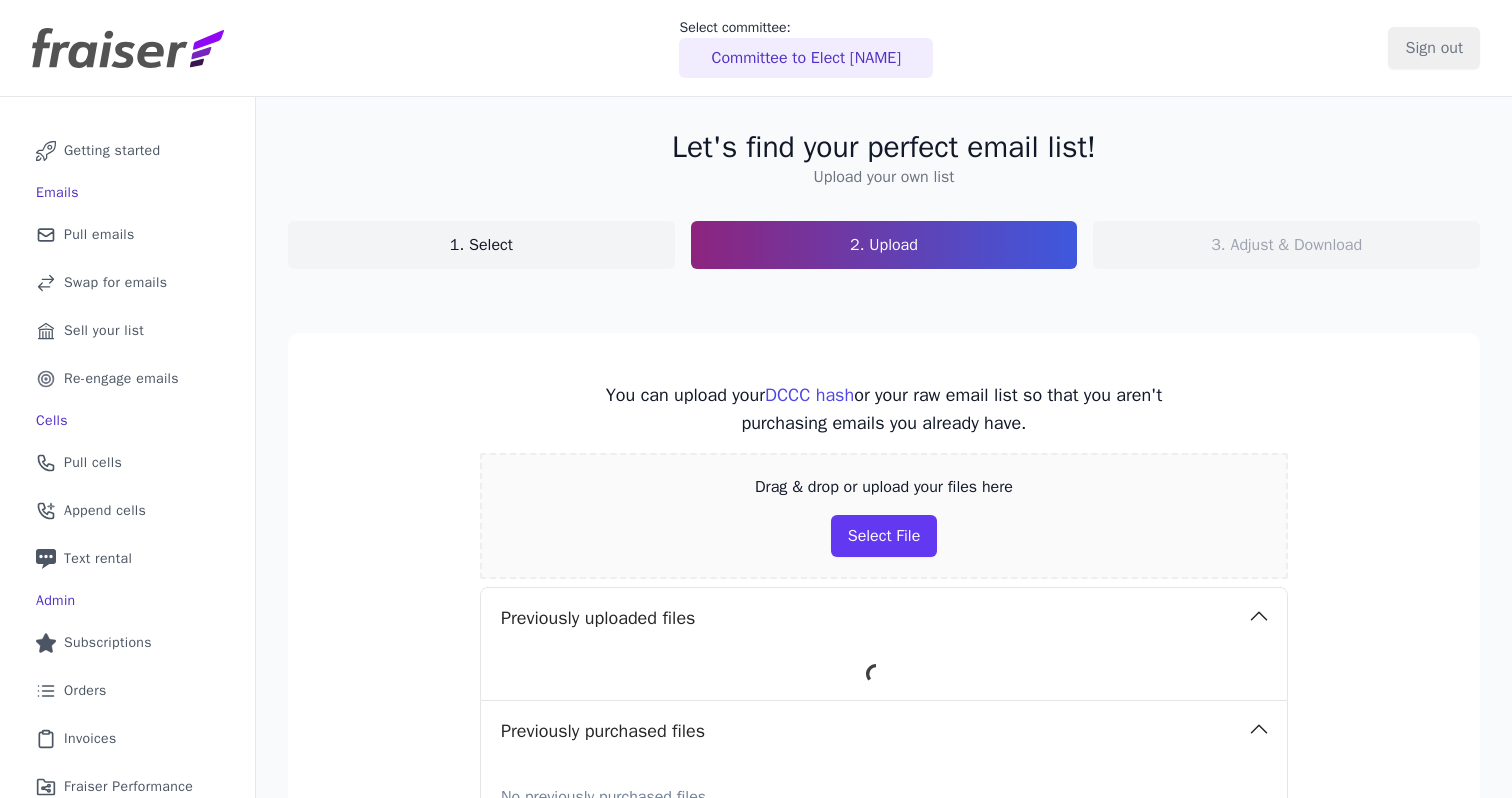scroll, scrollTop: 0, scrollLeft: 0, axis: both 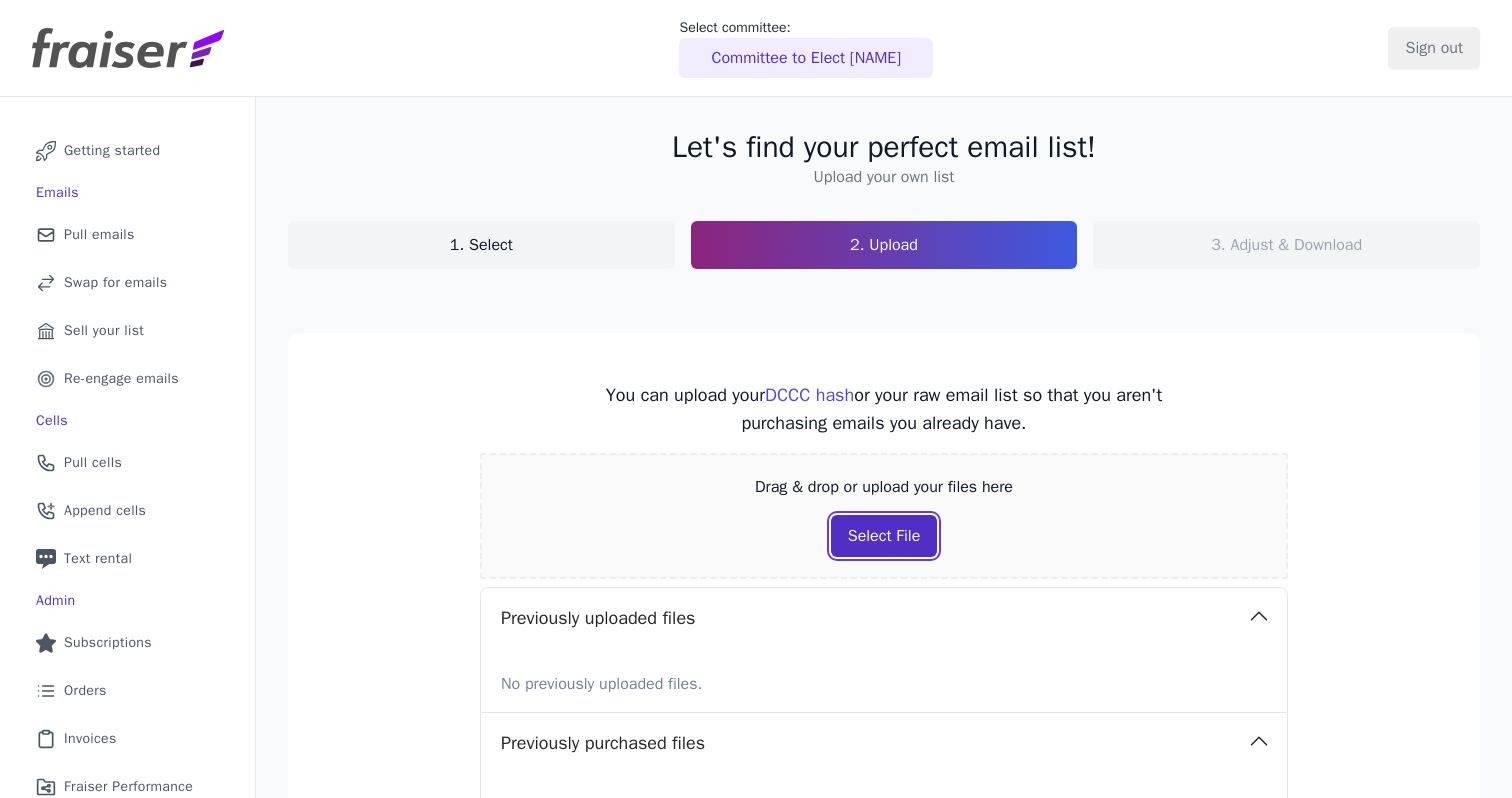 click on "Select File" at bounding box center [884, 536] 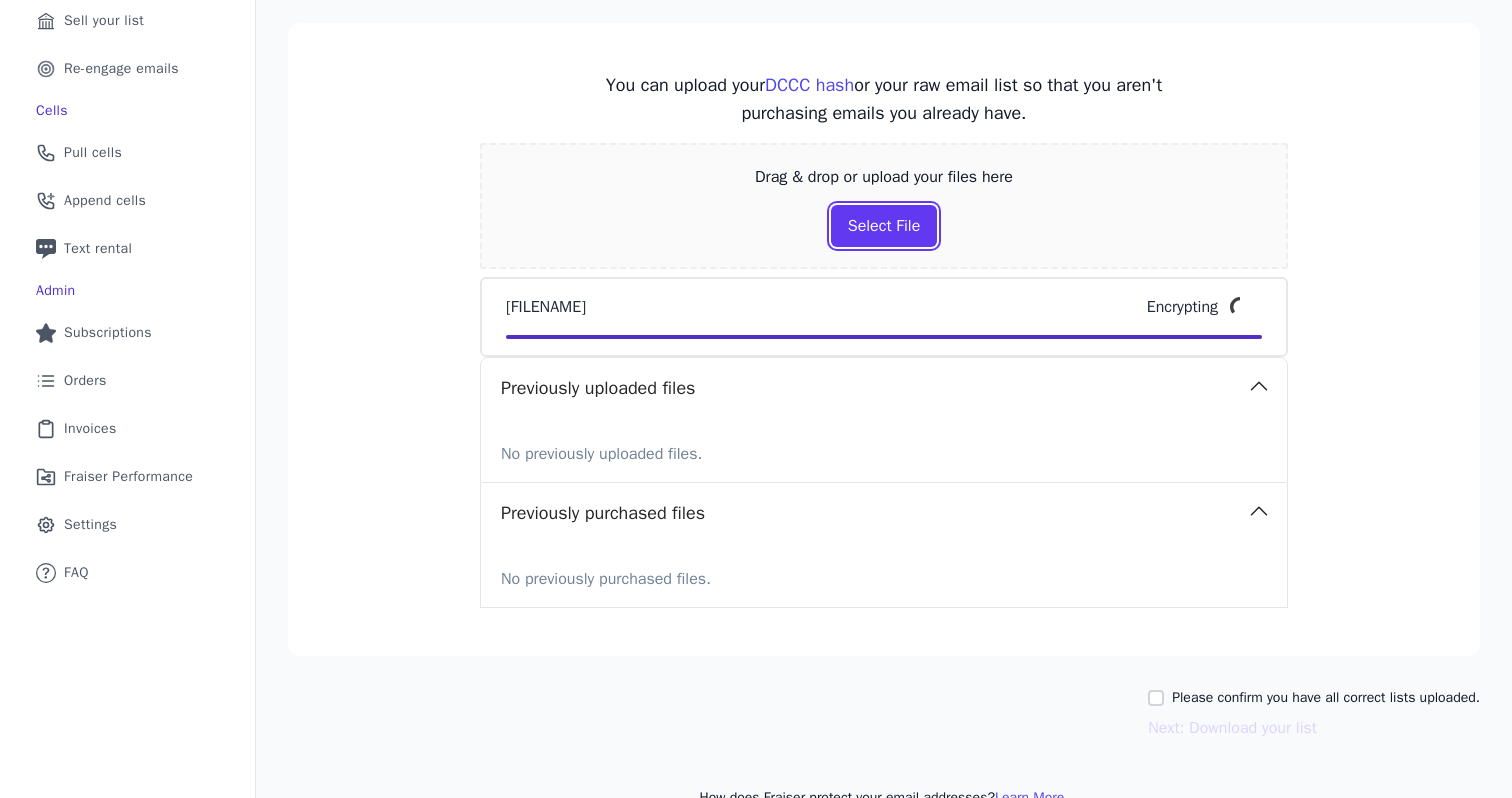 scroll, scrollTop: 306, scrollLeft: 0, axis: vertical 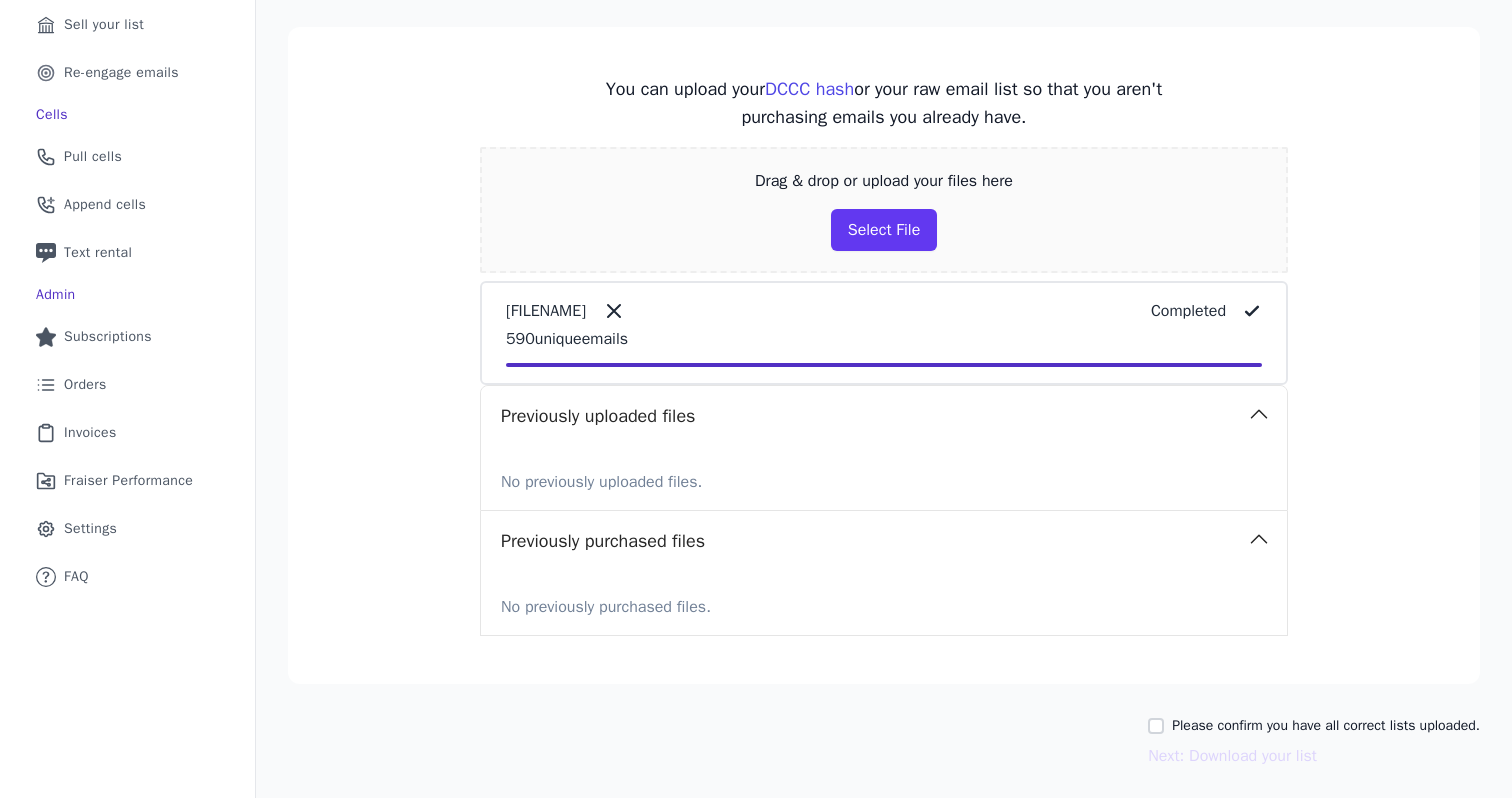 click on "Let's find your perfect email list!   Upload your own list   1. Select   2. Upload   3. Adjust & Download       You can upload your  DCCC hash
or your raw email list so that you aren't purchasing emails you already have.   Drag & drop or upload your files here
Select File   [FILENAME]     Completed
[NUMBER]  unique  emails     Previously uploaded files      No previously uploaded files.   Previously purchased files      No previously purchased files.     Please confirm you have all correct lists uploaded.   Next: Download your list   How does Fraiser protect your email addresses?
Learn More." at bounding box center (884, 329) 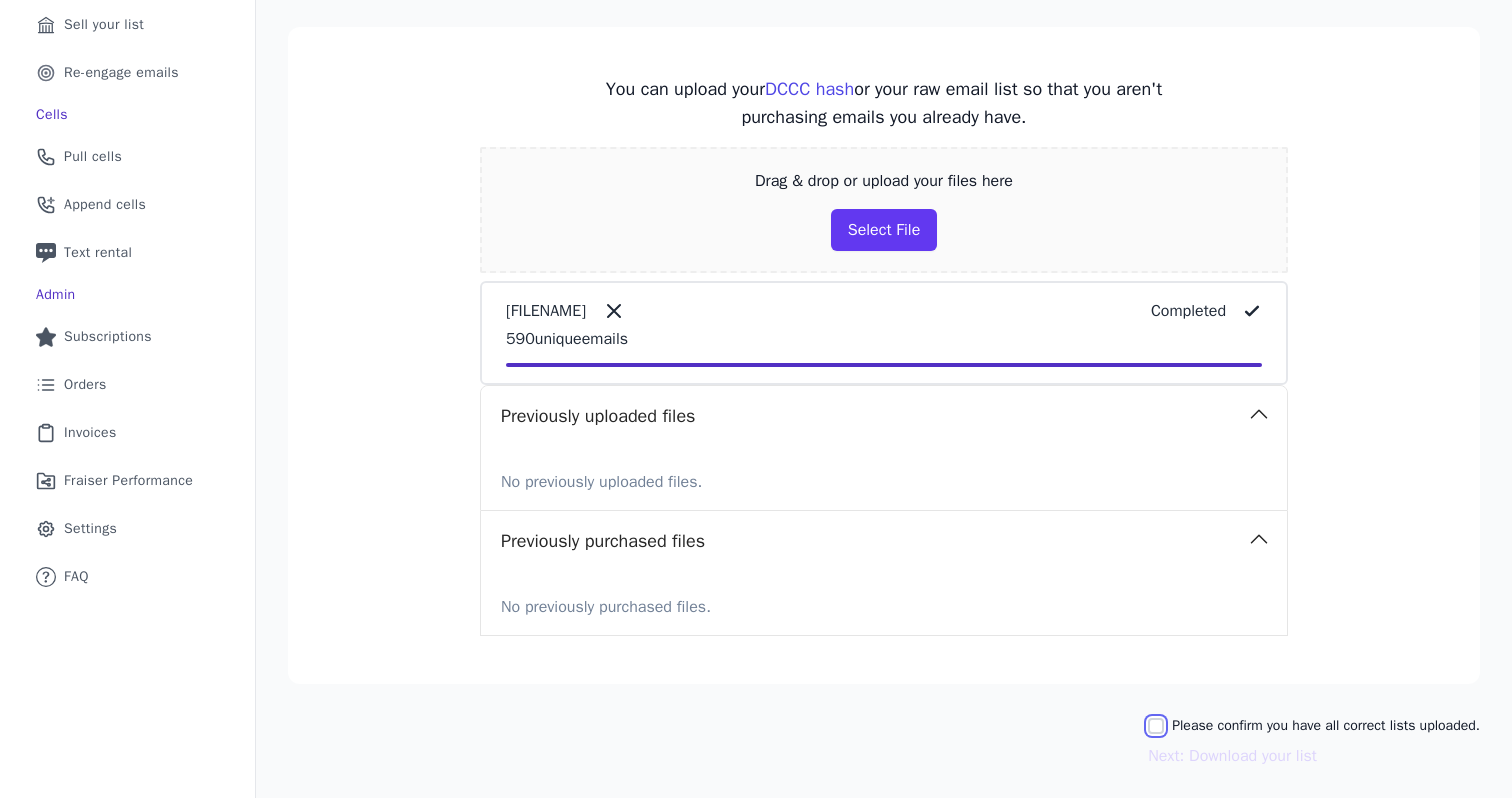 click on "Please confirm you have all correct lists uploaded." at bounding box center [1156, 726] 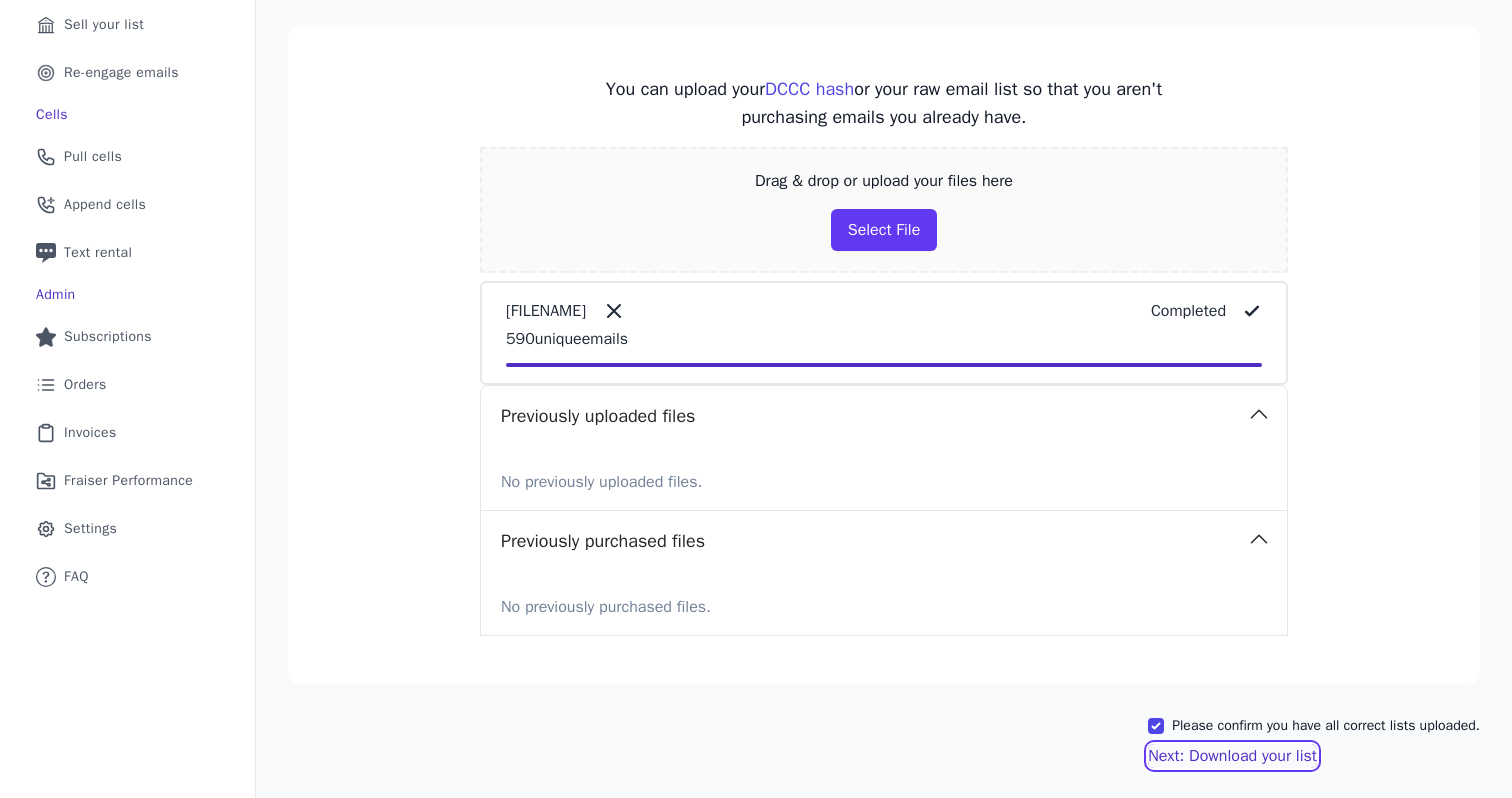 click on "Next: Download your list" at bounding box center (1232, 756) 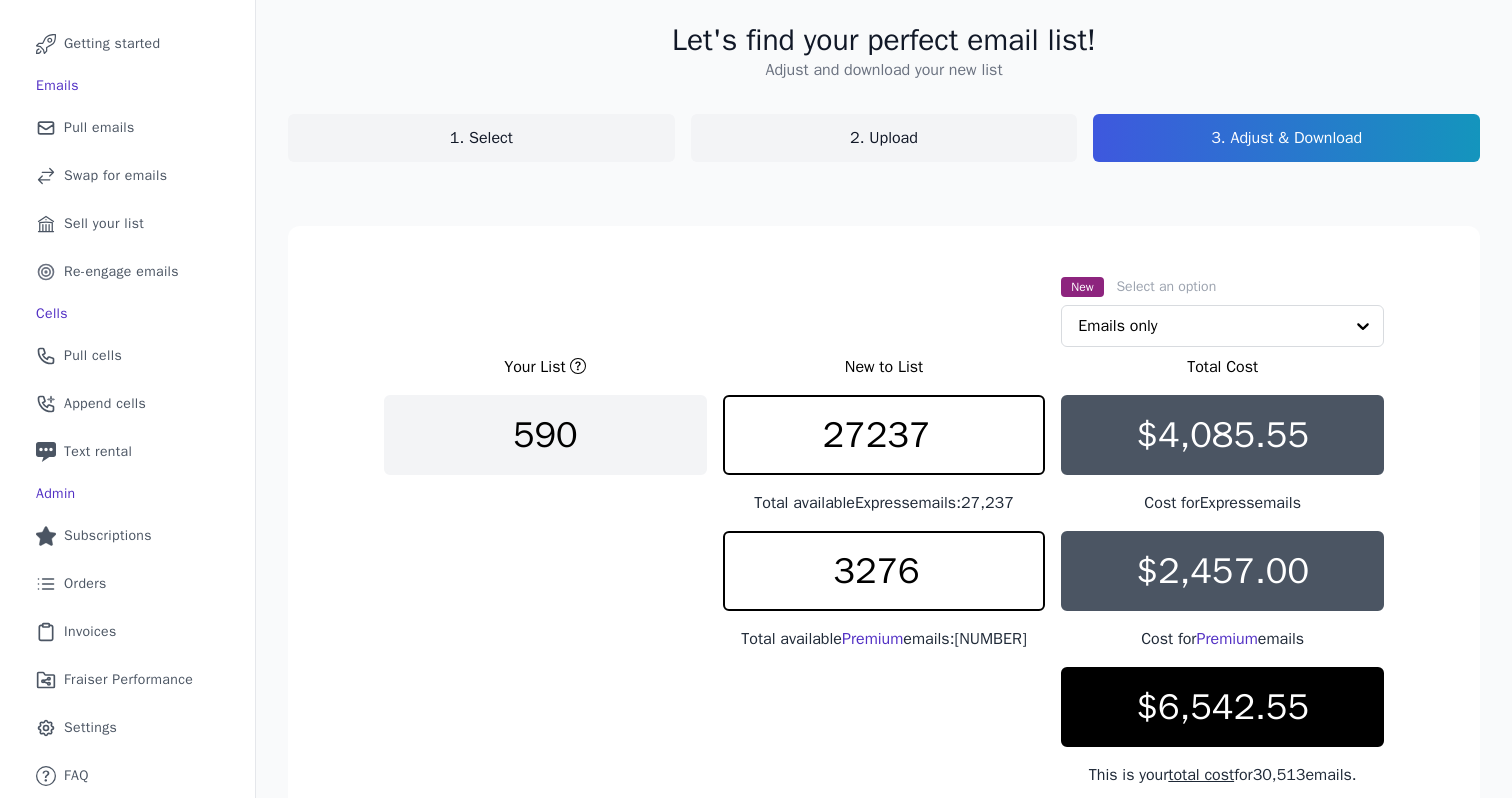 scroll, scrollTop: 306, scrollLeft: 0, axis: vertical 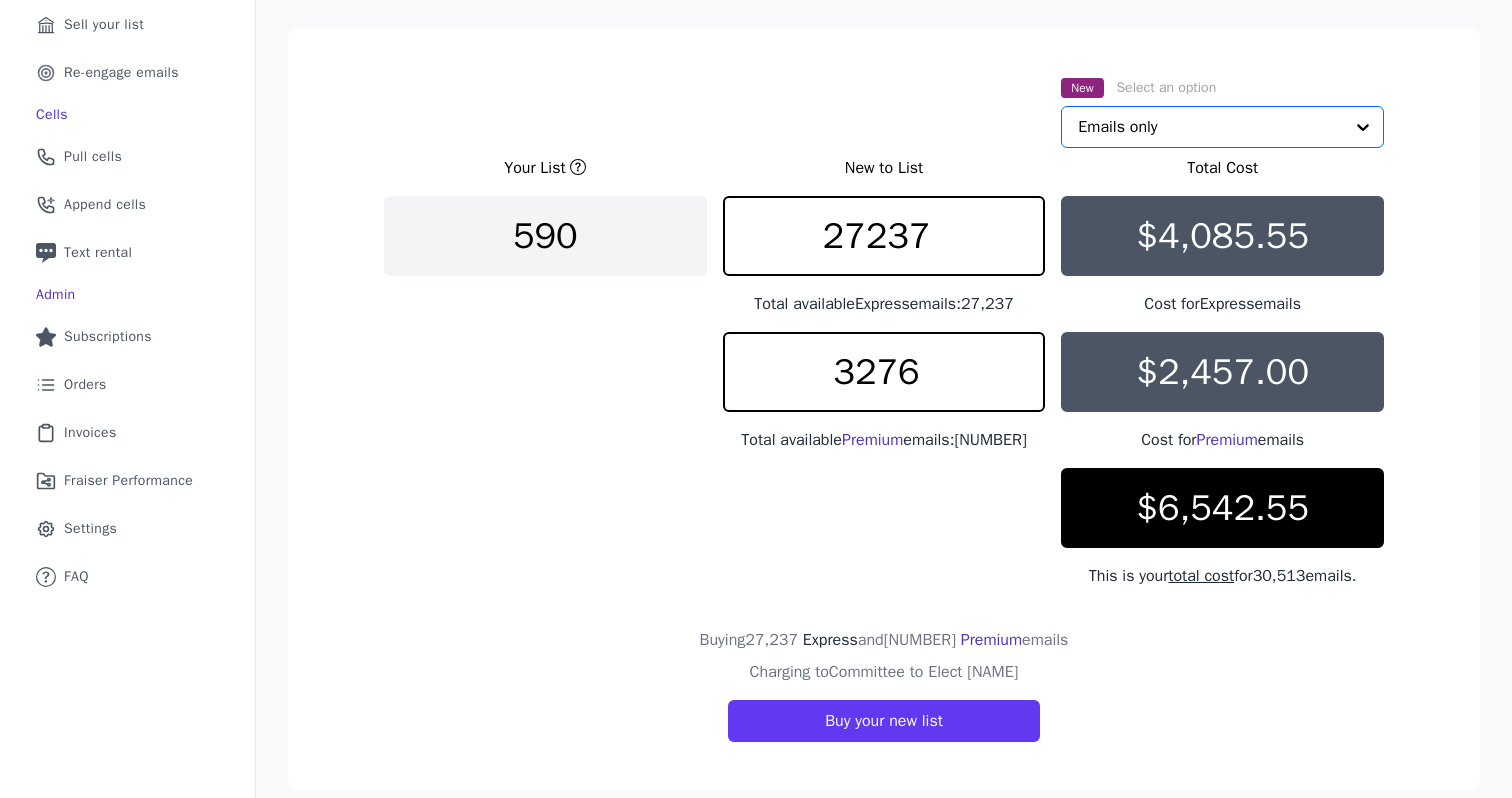 click 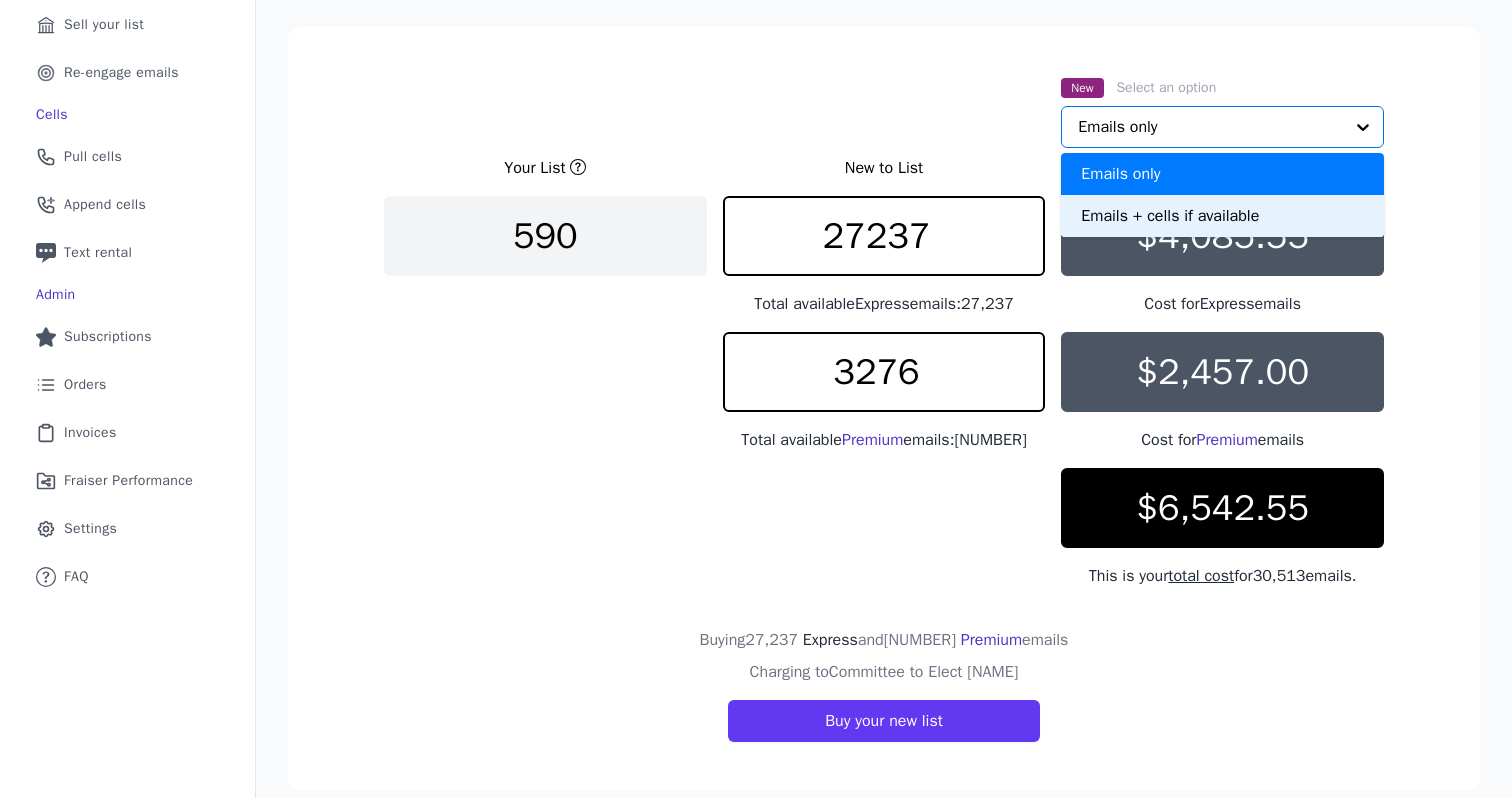 click on "Emails + cells if available" at bounding box center [1222, 216] 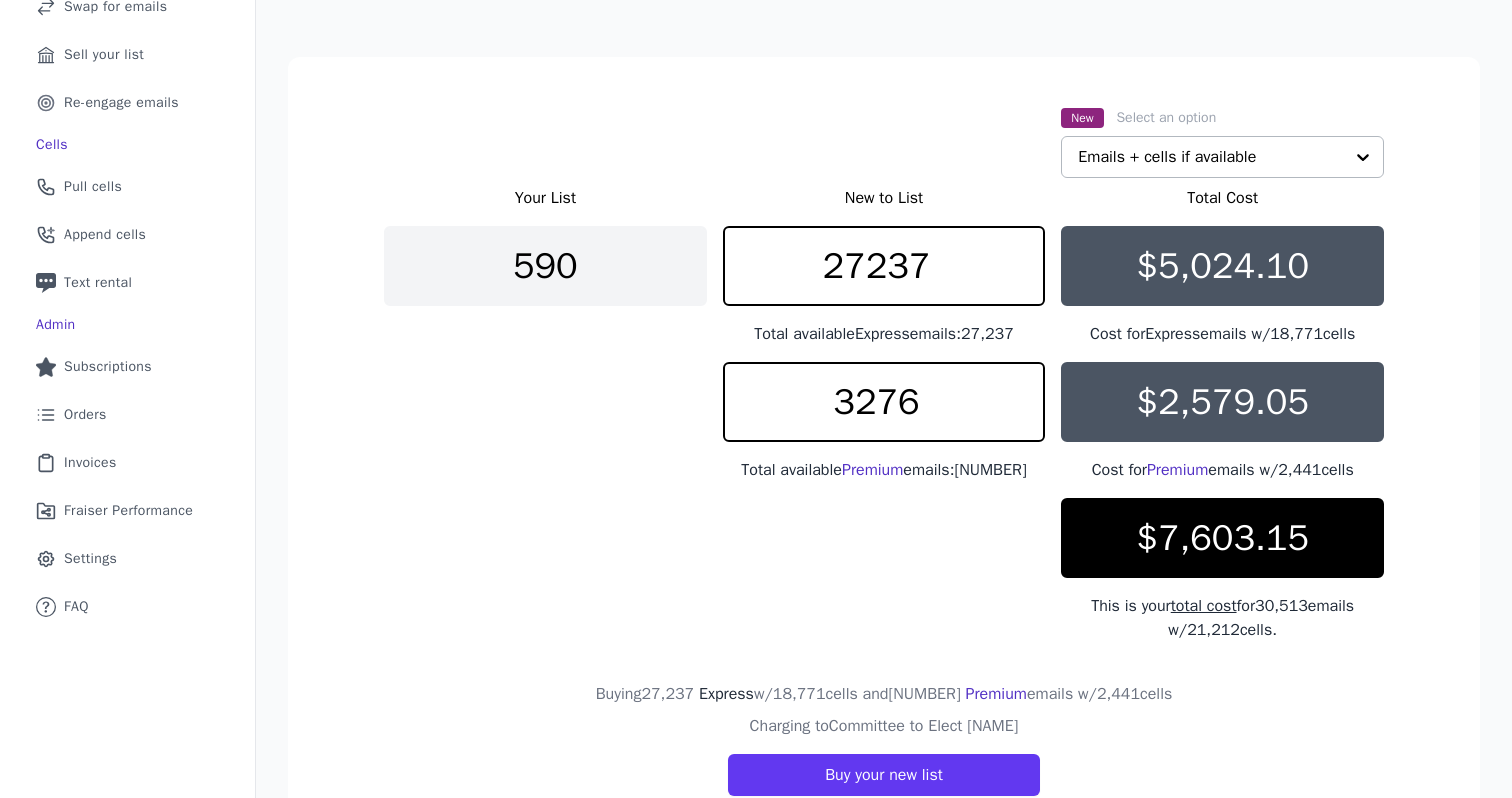 scroll, scrollTop: 0, scrollLeft: 0, axis: both 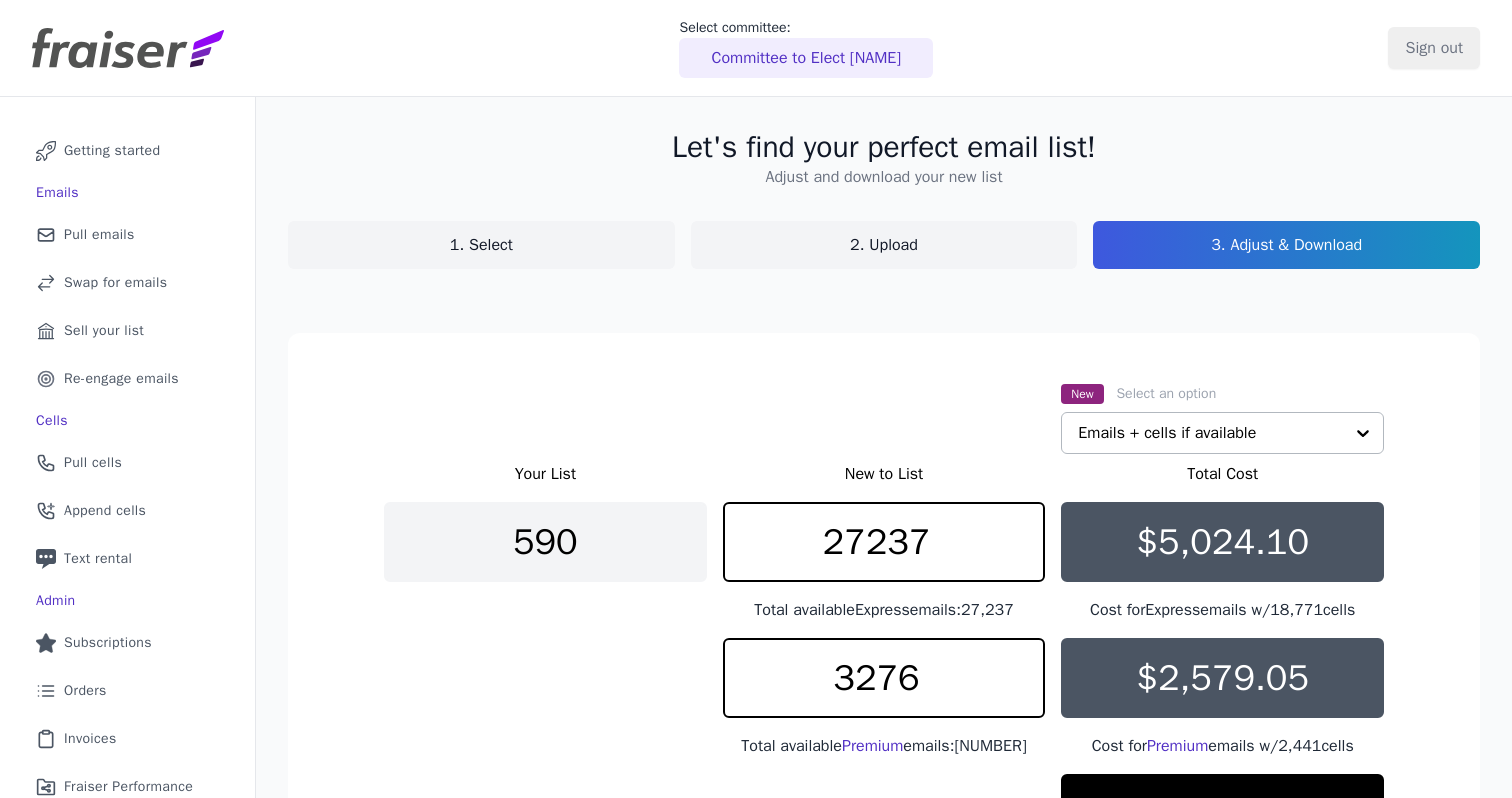 click on "2. Upload" at bounding box center (884, 245) 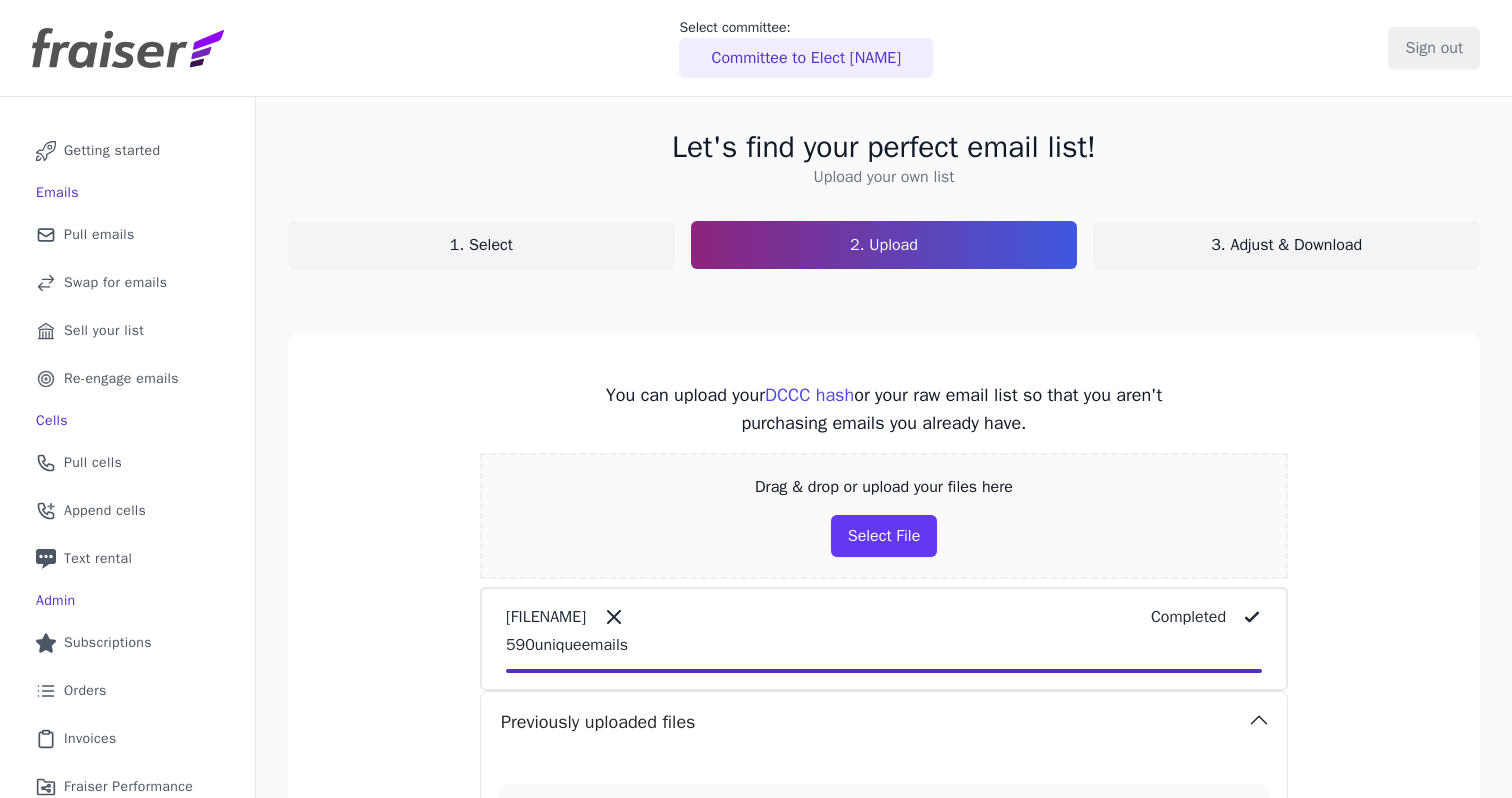 click on "3. Adjust & Download" at bounding box center [1286, 245] 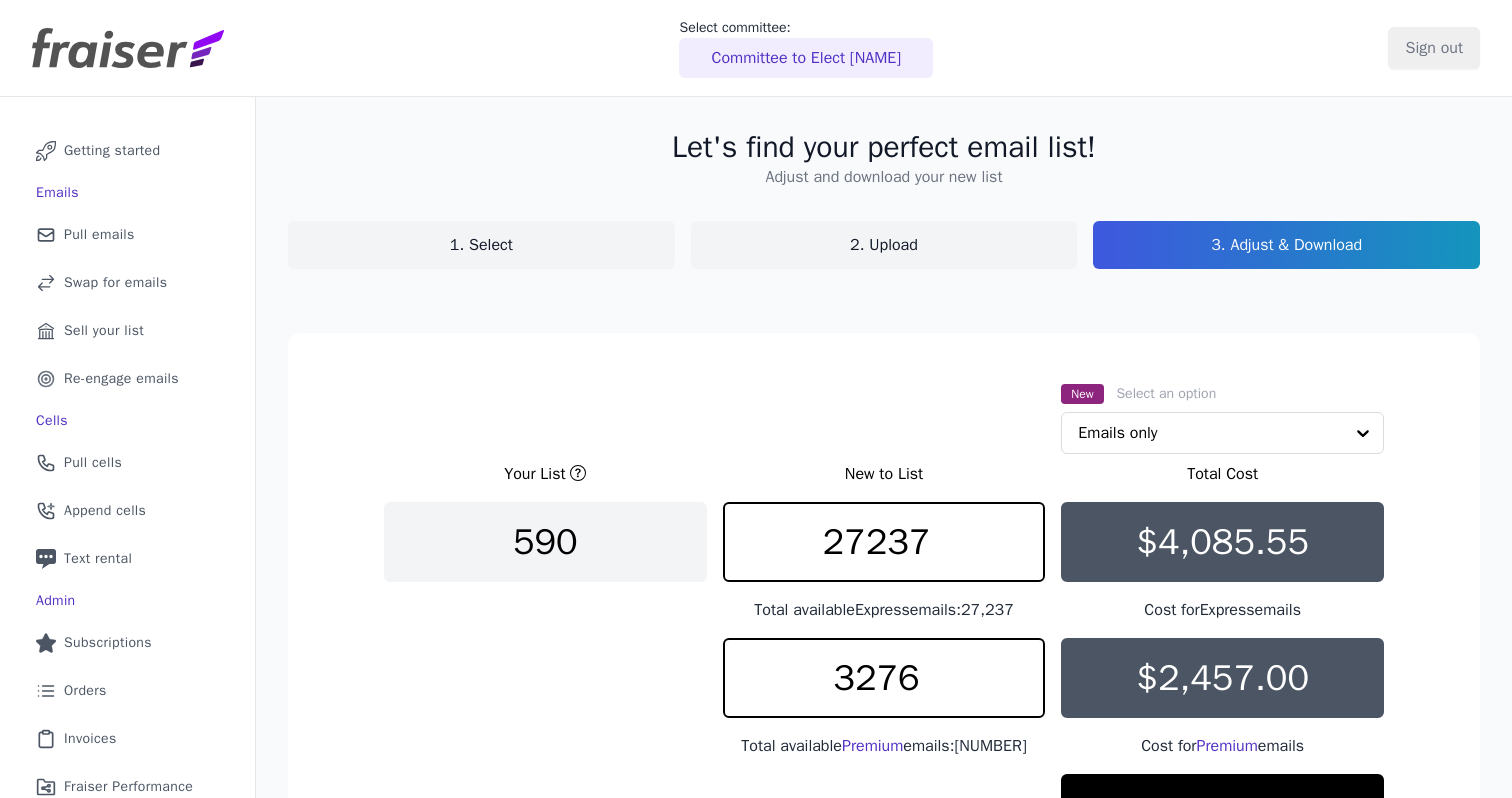 click on "Let's find your perfect email list!   Adjust and download your new list   1. Select   2. Upload   3. Adjust & Download     New   Select an option         Emails only               Your List       New to List   Total Cost   590   27237   Total available  Express  emails:  27,237   $4,085.55   Cost for  Express  emails   3276   Total available  Premium
emails:  3,276   $2,457.00   Cost for  Premium  emails     $6,542.55   This is your  total cost  for  30,513
emails.         Buying  27,237   Express
and  3,276   Premium  emails   Charging to  Committee to Elect Zach Conine   Buy your new list" at bounding box center [884, 612] 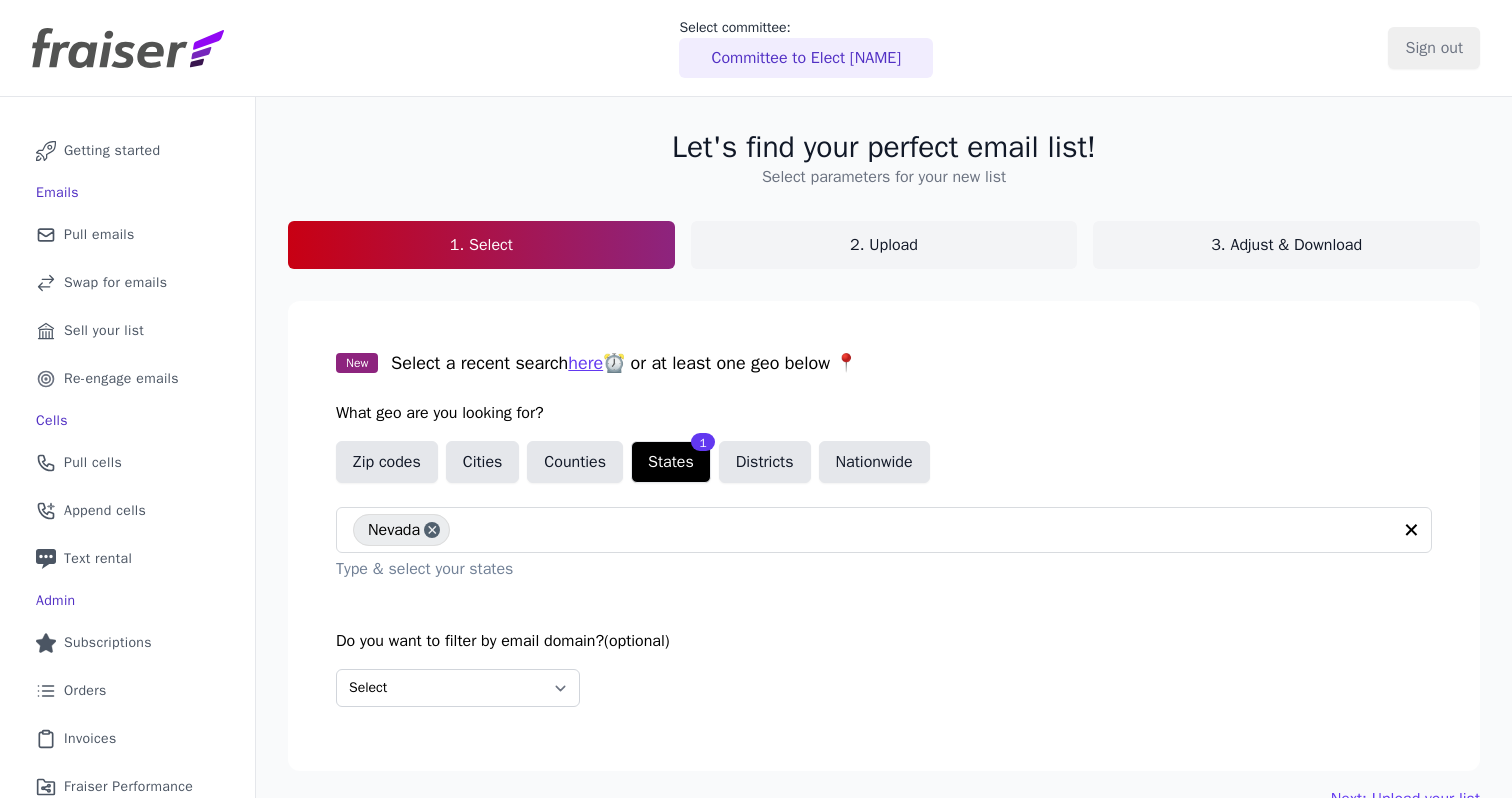 scroll, scrollTop: 107, scrollLeft: 0, axis: vertical 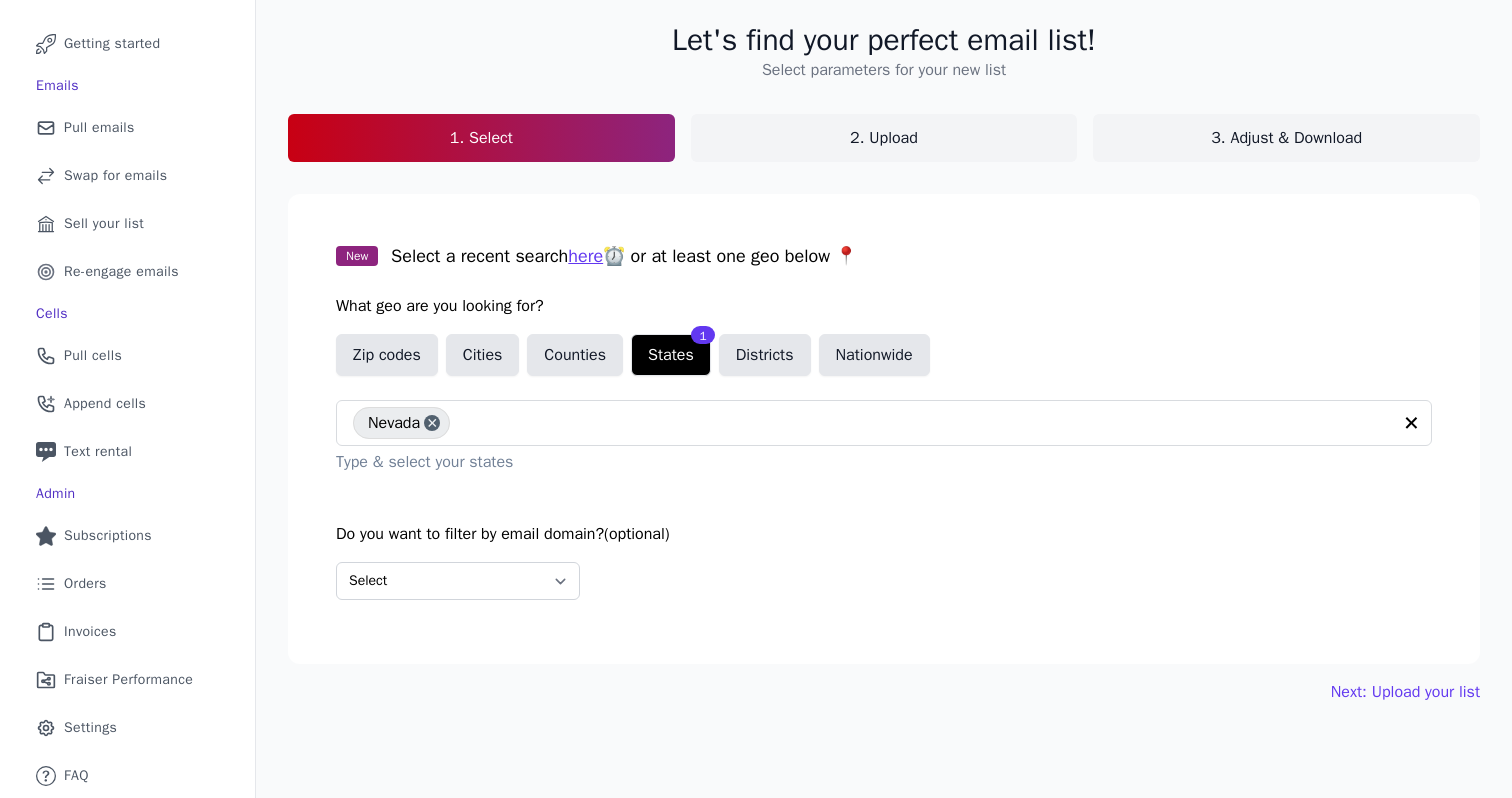 click on "Let's find your perfect email list!   Select parameters for your new list   1. Select   2. Upload   3. Adjust & Download" at bounding box center [884, 92] 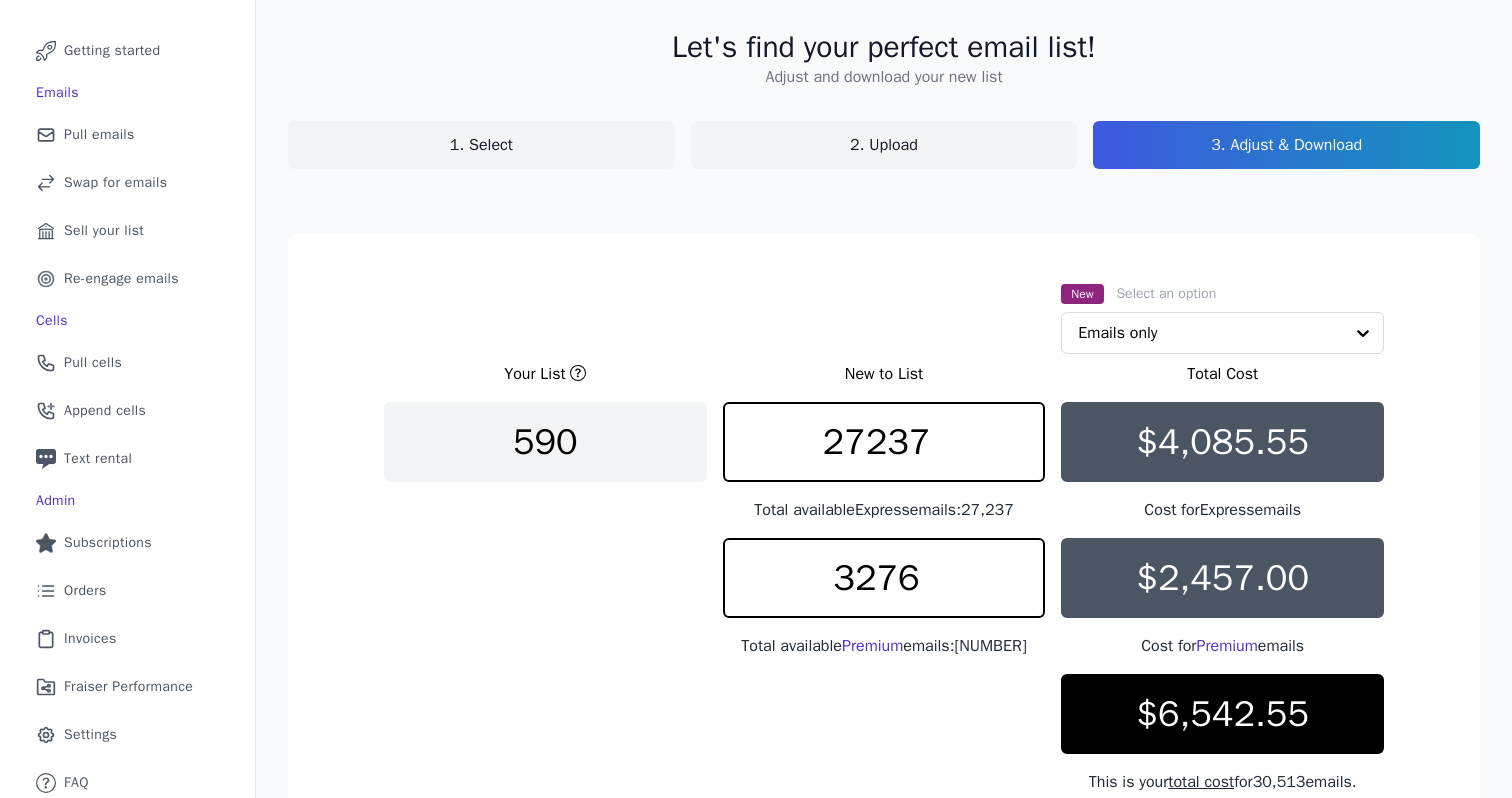 scroll, scrollTop: 92, scrollLeft: 0, axis: vertical 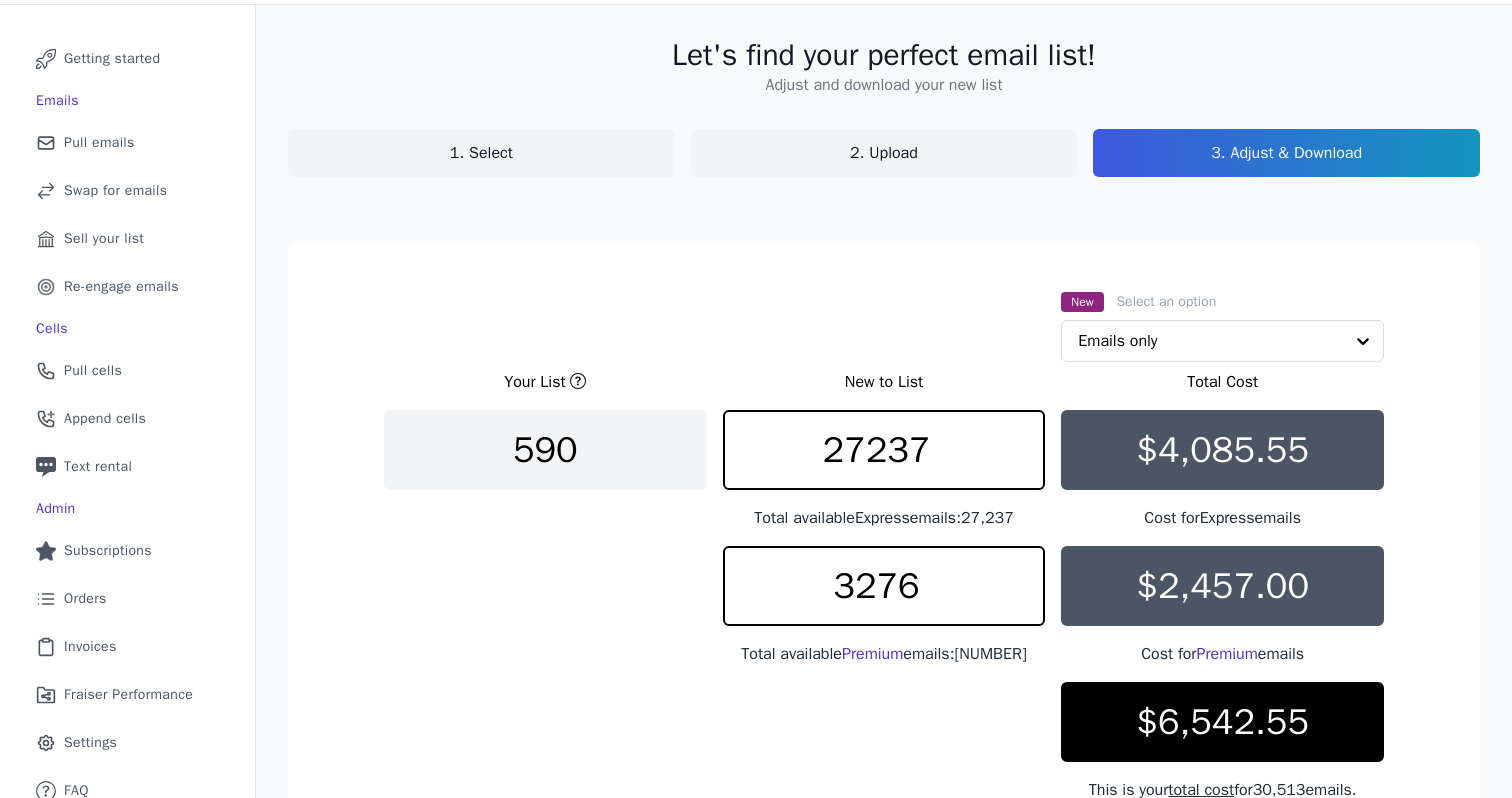 click on "1. Select" at bounding box center [481, 153] 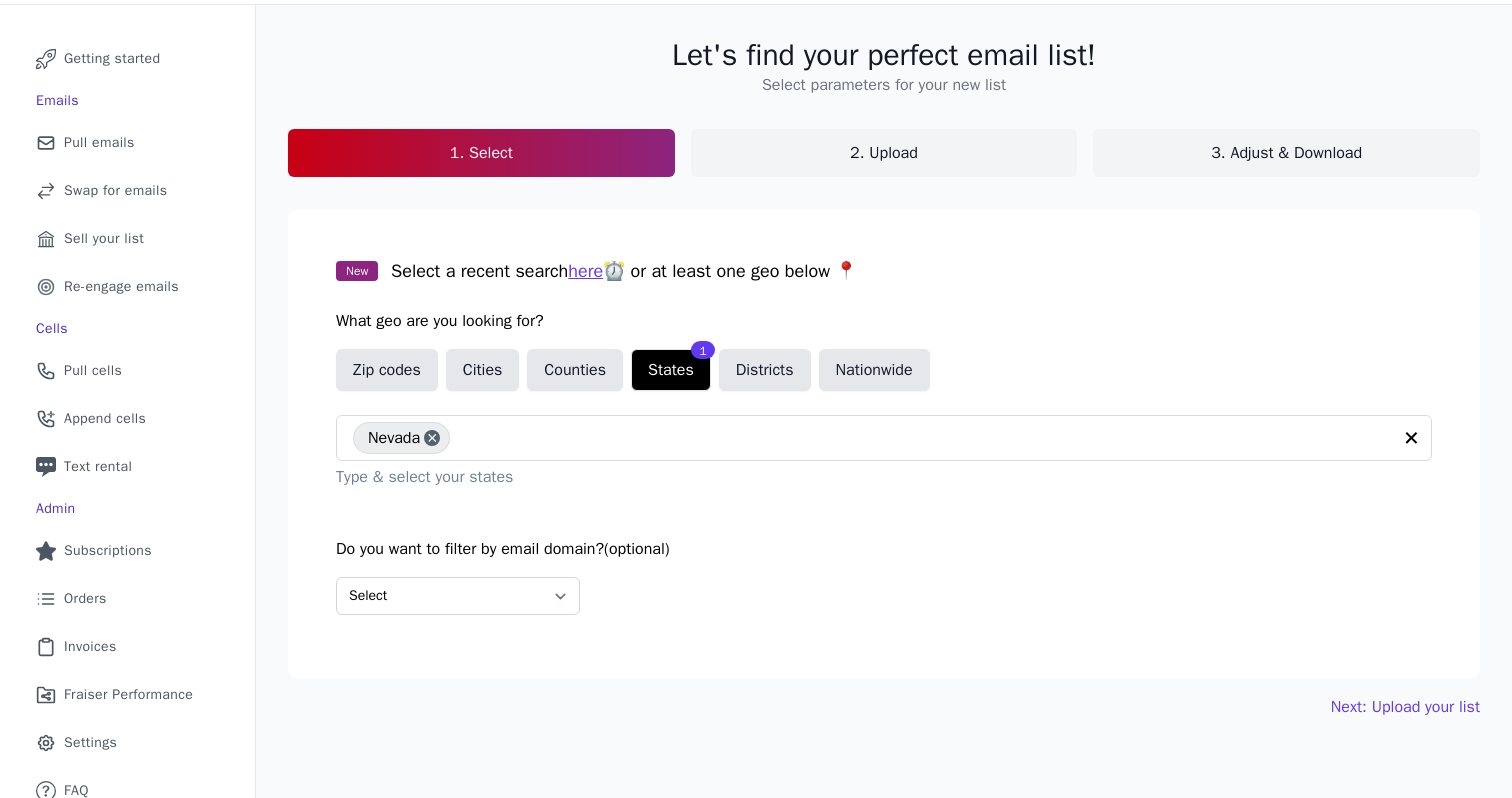 click on "Let's find your perfect email list!   Select parameters for your new list   1. Select   2. Upload   3. Adjust & Download     New   Select a recent search  here  ⏰ or at least one geo below 📍   What geo are you looking for?   Zip codes   Cities   Counties   States   1 Districts     Nationwide           Nevada                   Type & select your states     Do you want to filter by email domain?  (optional)   Select Include only these domains Include none of these domains     Next: Upload your list" at bounding box center [884, 409] 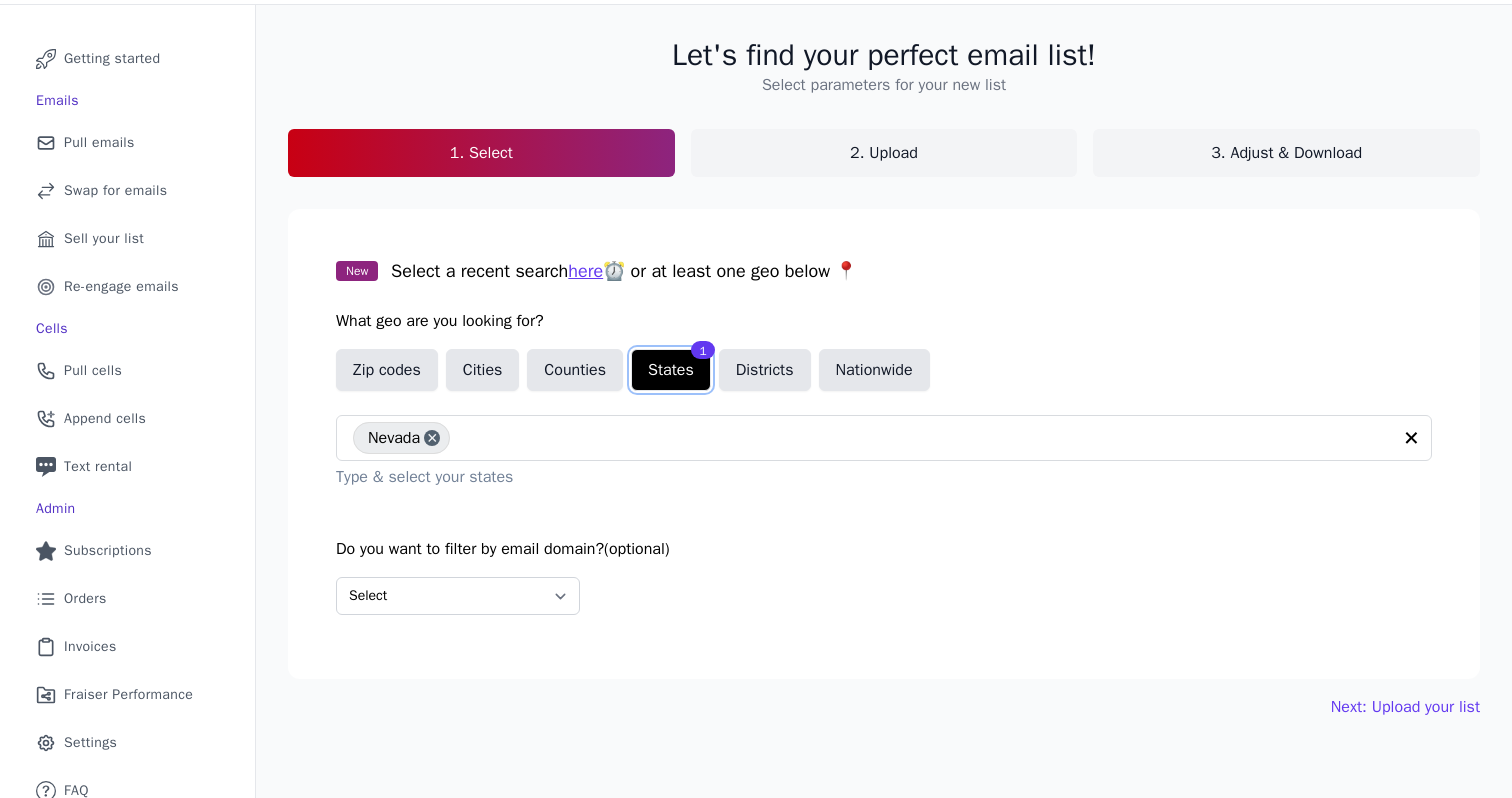 click on "States" at bounding box center [671, 370] 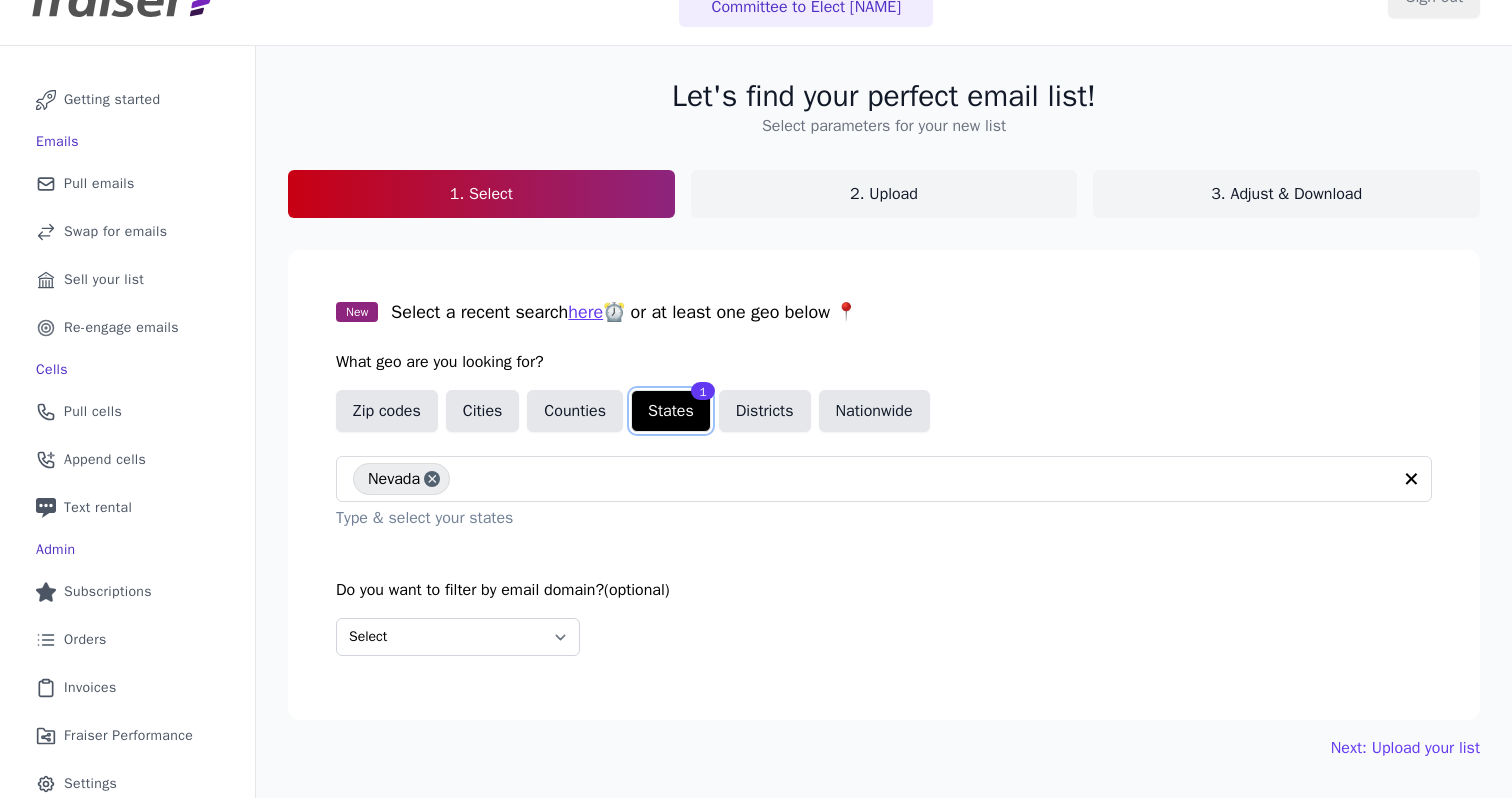 scroll, scrollTop: 0, scrollLeft: 0, axis: both 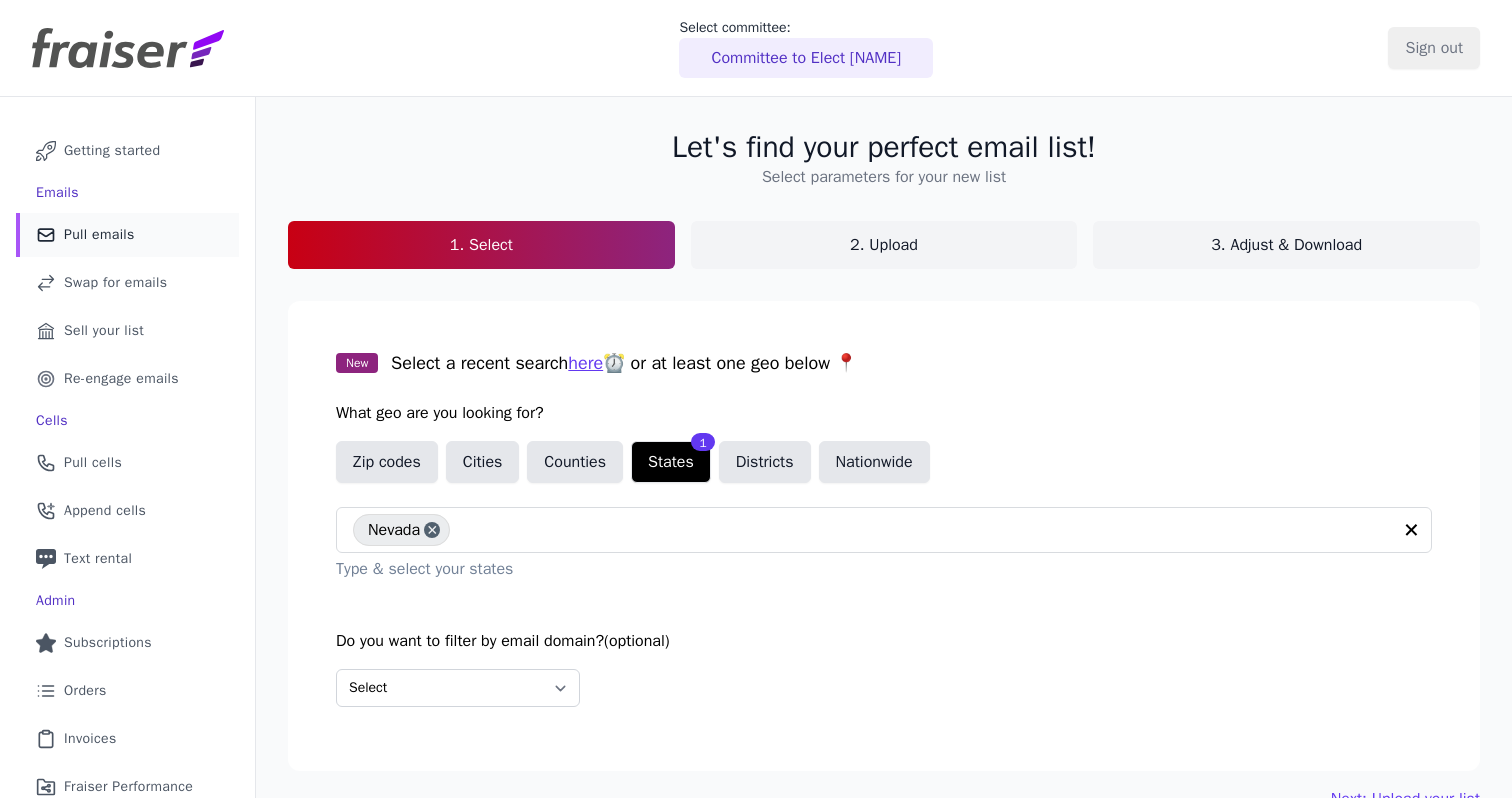 click on "Pull emails" at bounding box center [99, 235] 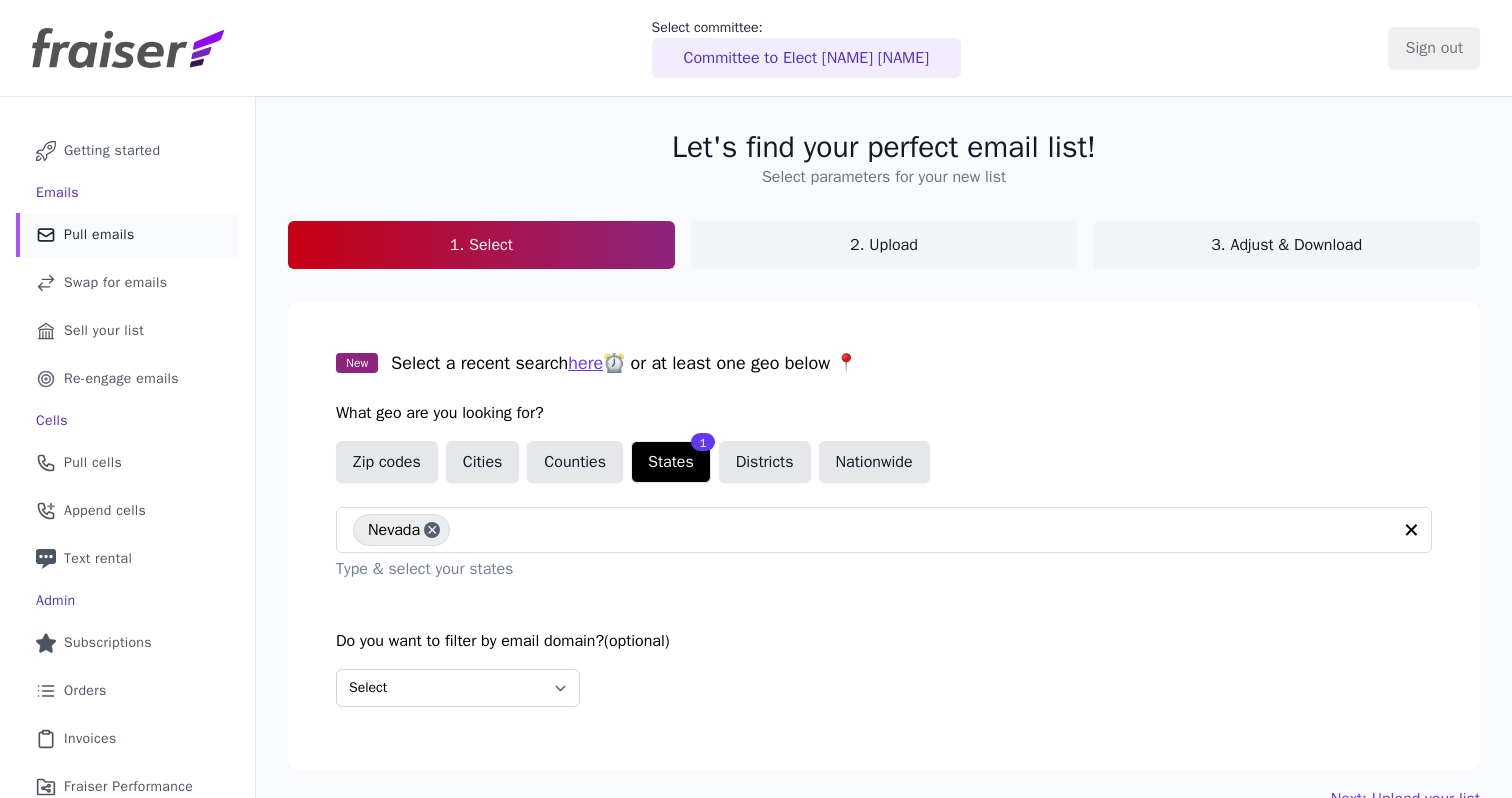 scroll, scrollTop: 0, scrollLeft: 0, axis: both 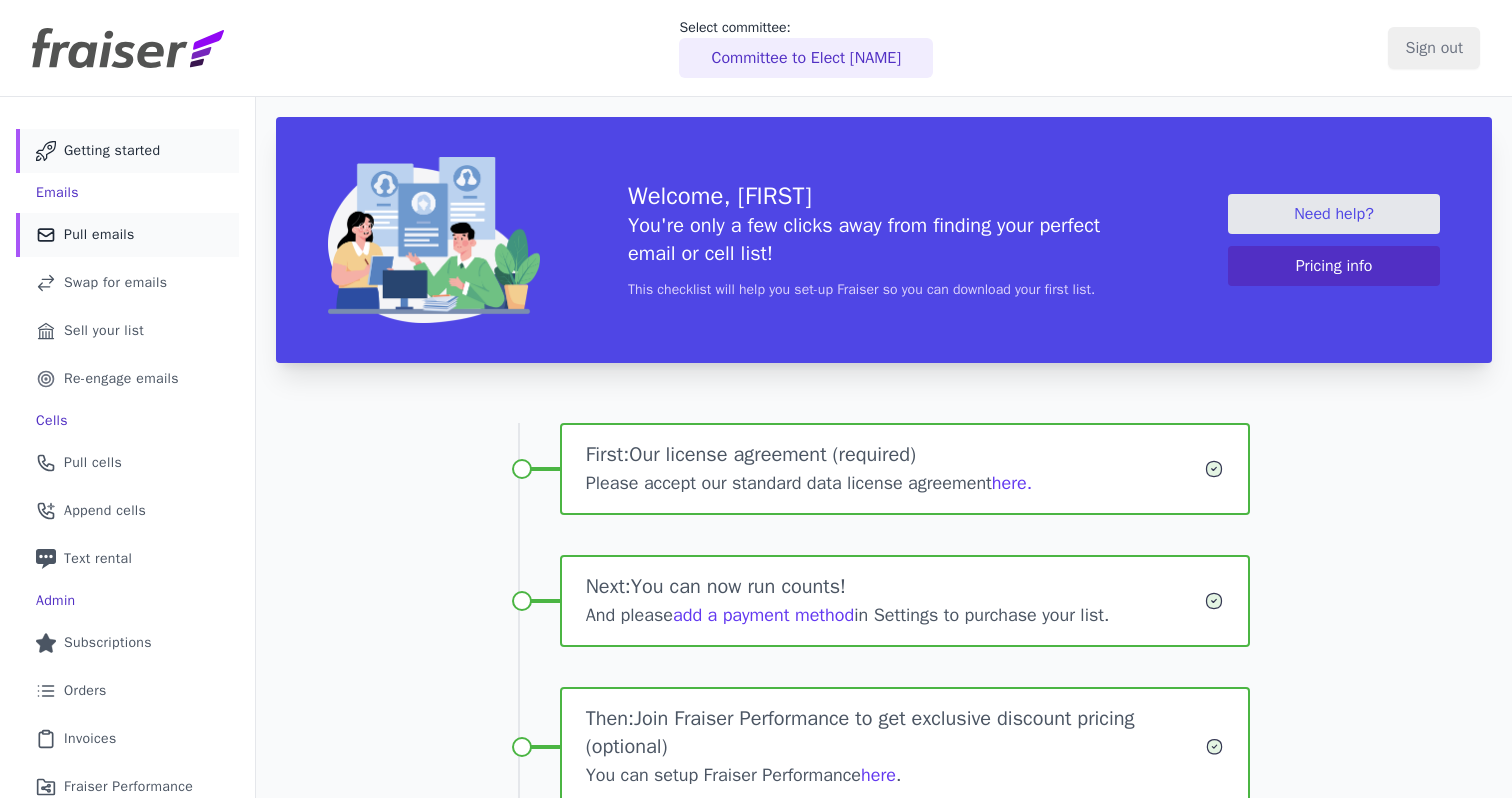 click on "Pull emails" at bounding box center [99, 235] 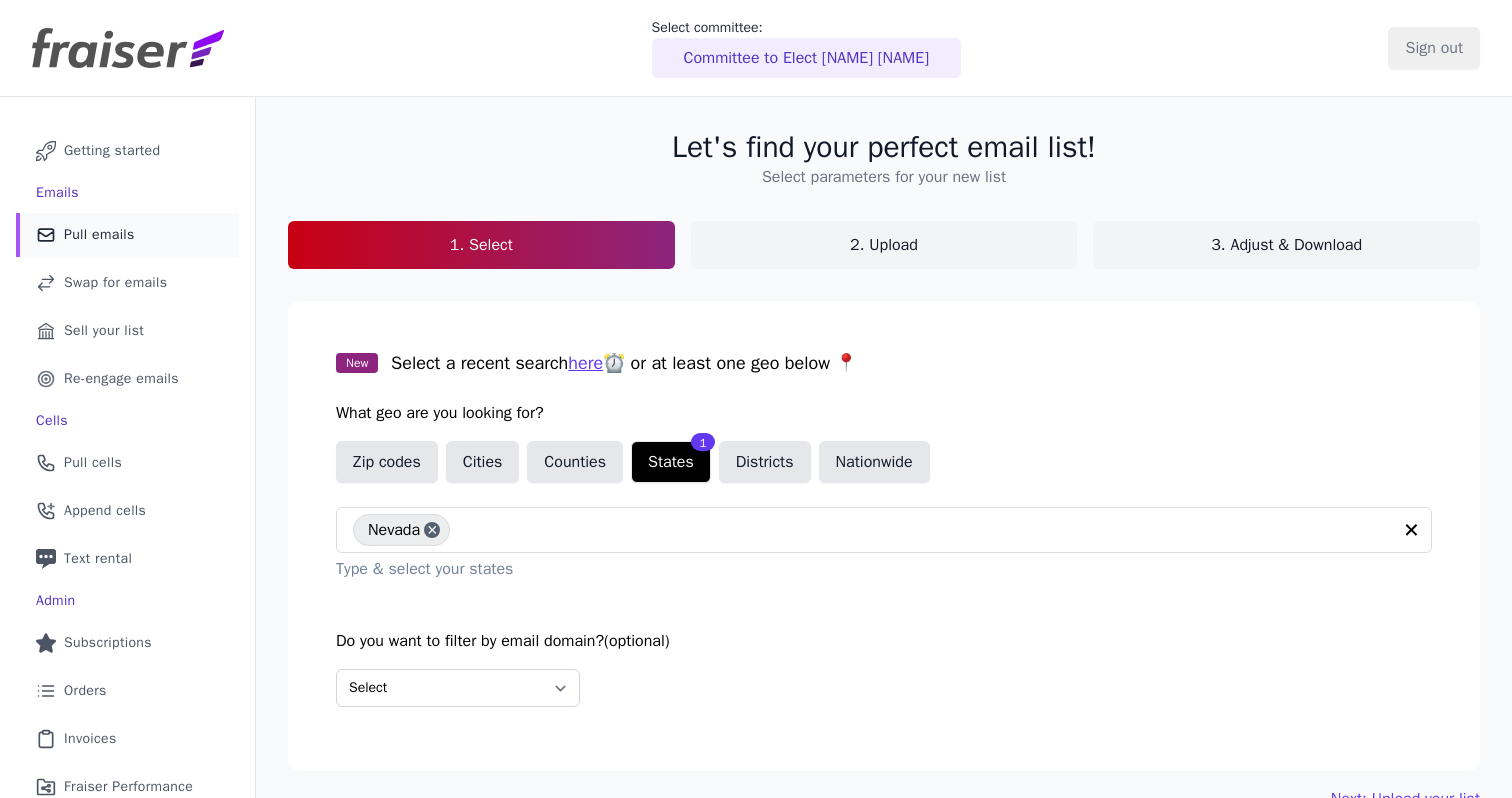 scroll, scrollTop: 0, scrollLeft: 0, axis: both 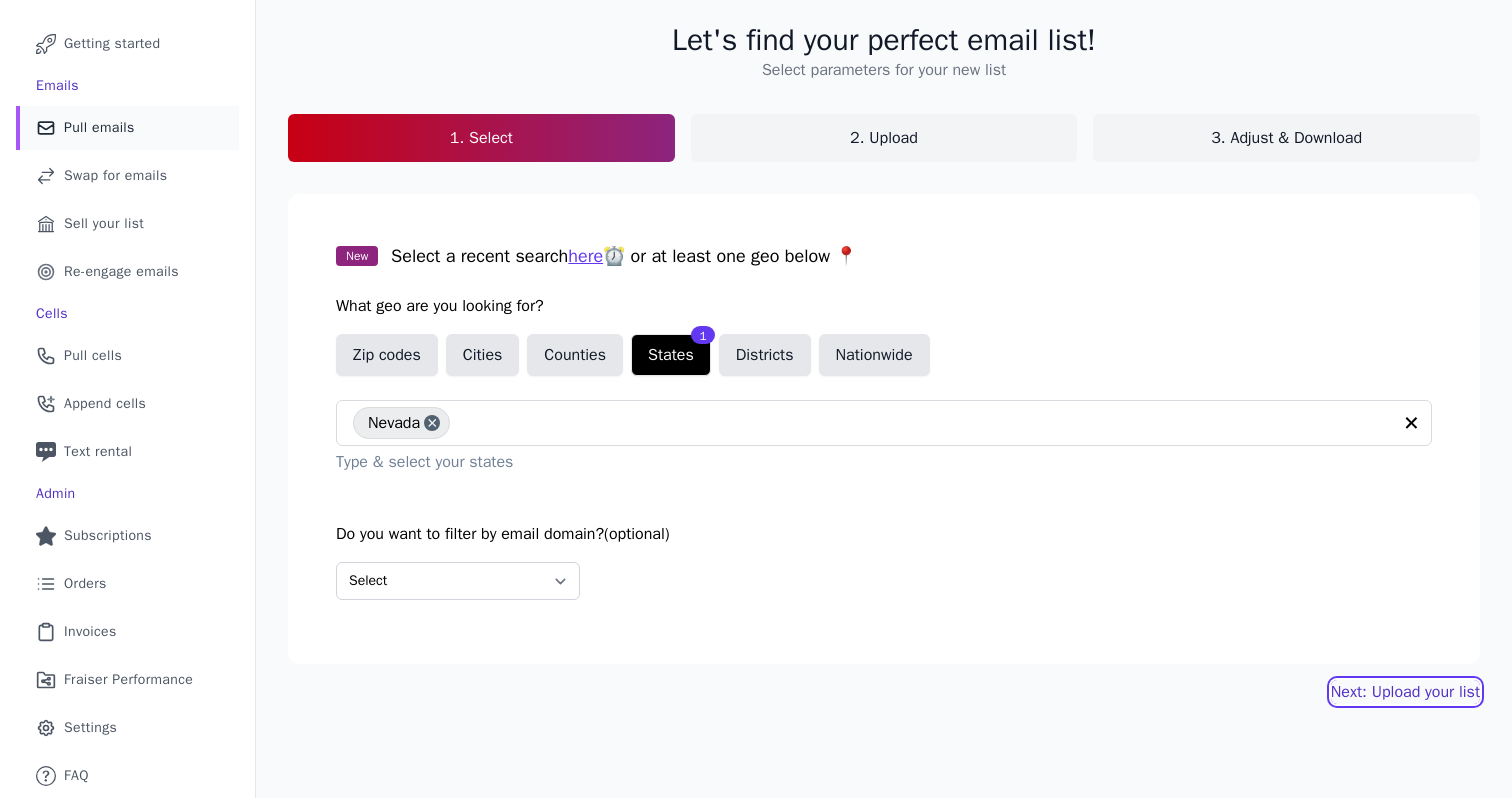 click on "Next: Upload your list" at bounding box center [1405, 692] 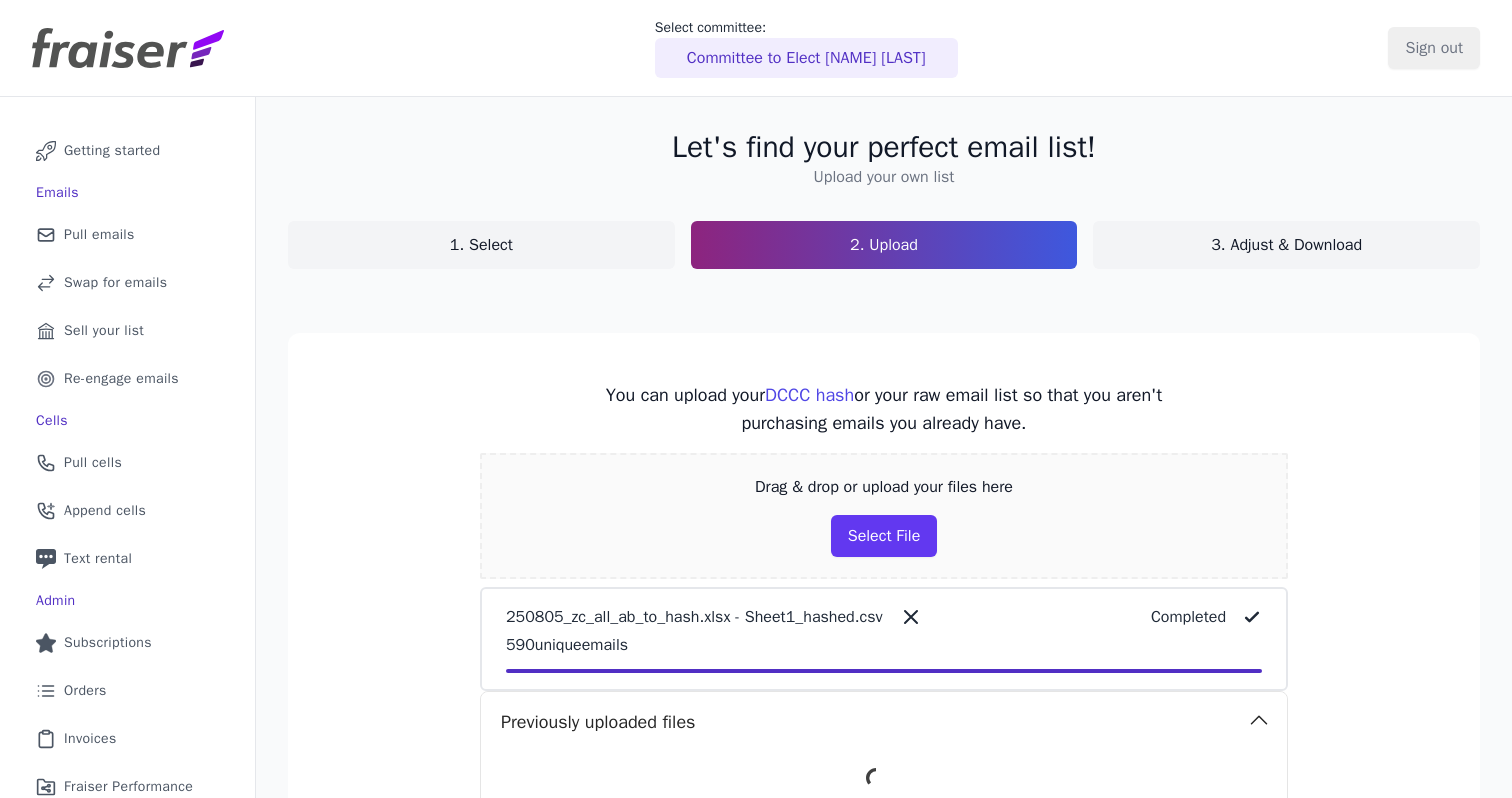 scroll, scrollTop: 0, scrollLeft: 0, axis: both 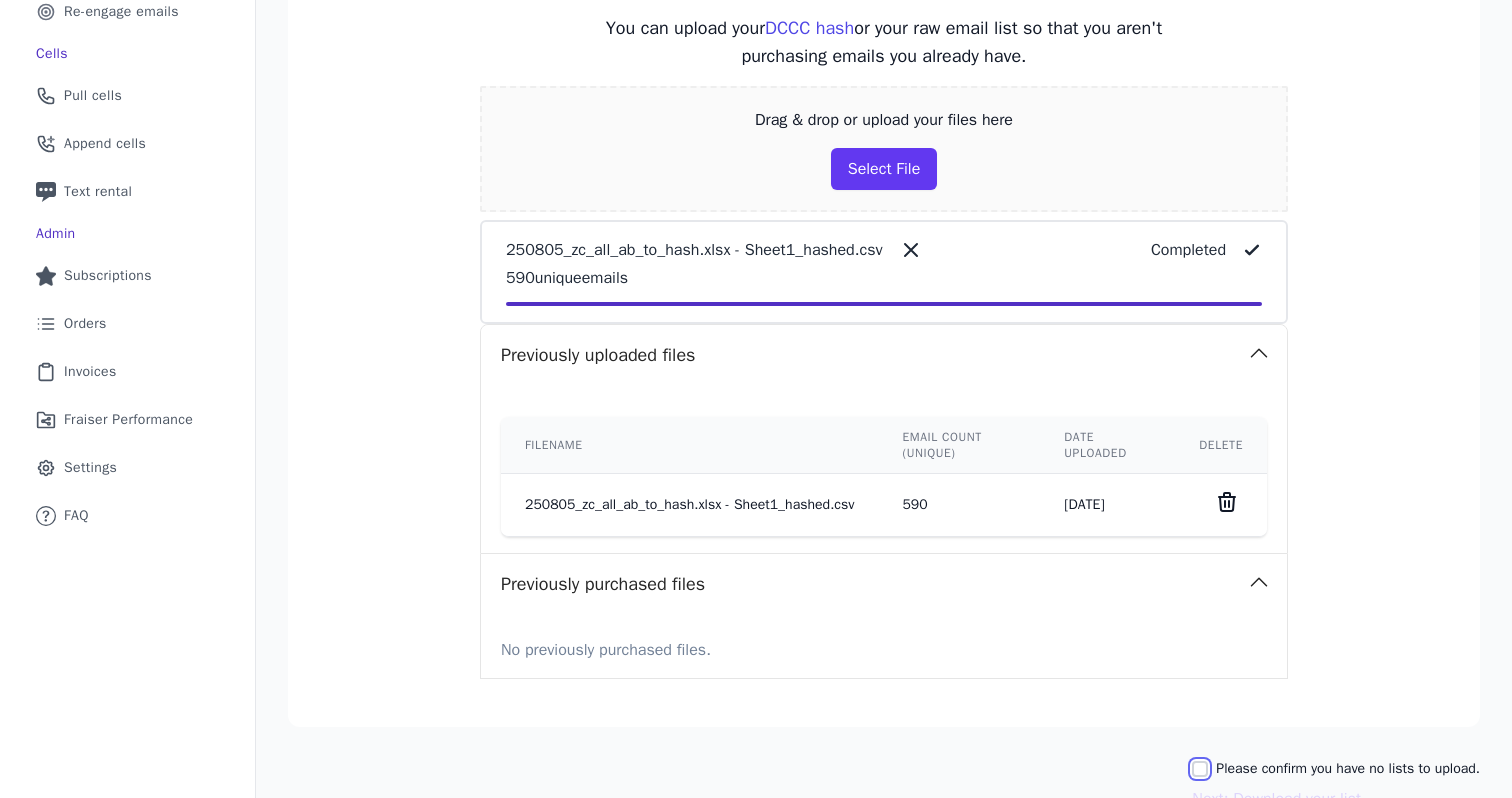 click on "Please confirm you have no lists to upload." at bounding box center [1200, 769] 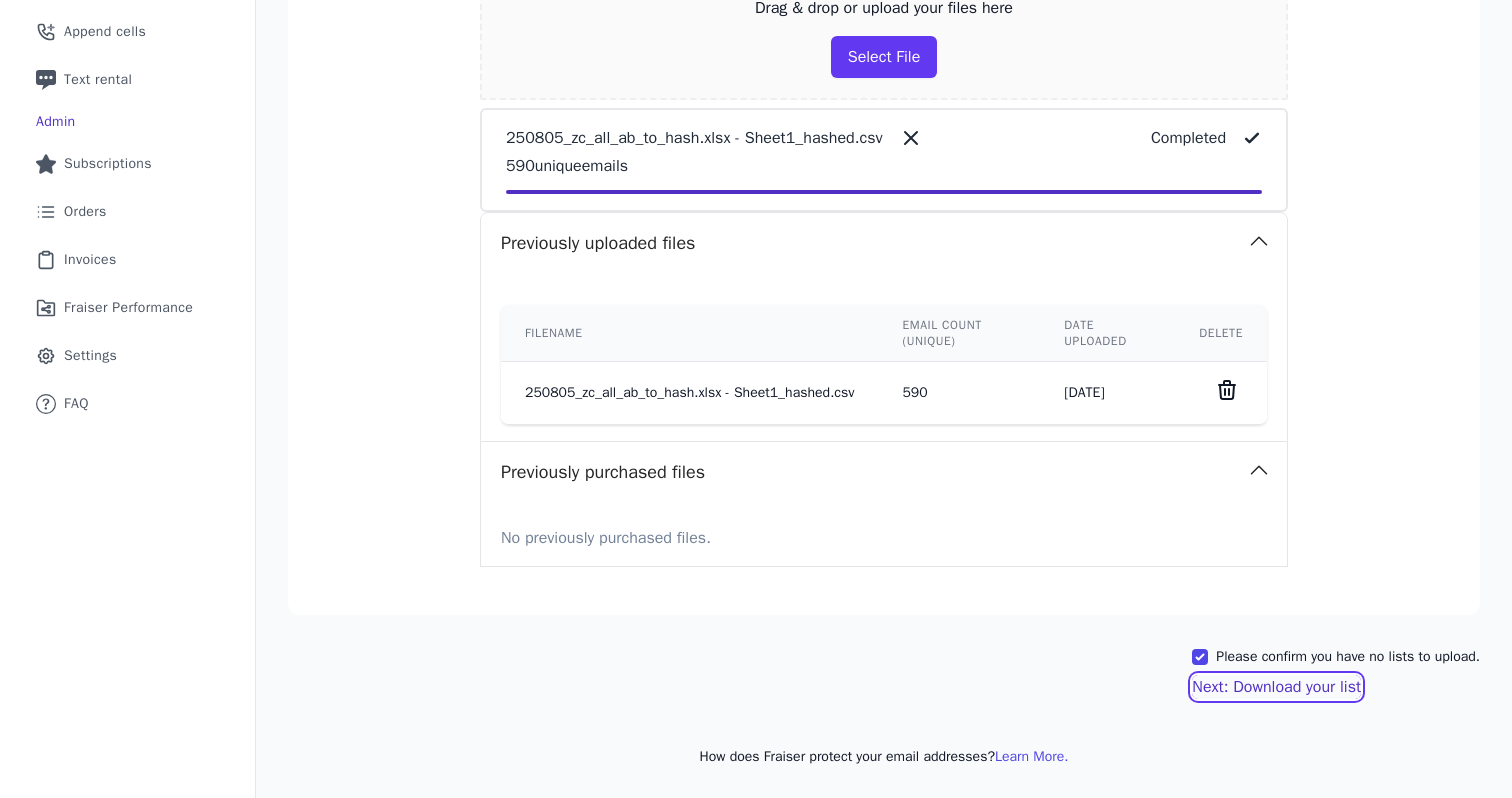 click on "Next: Download your list" at bounding box center [1276, 687] 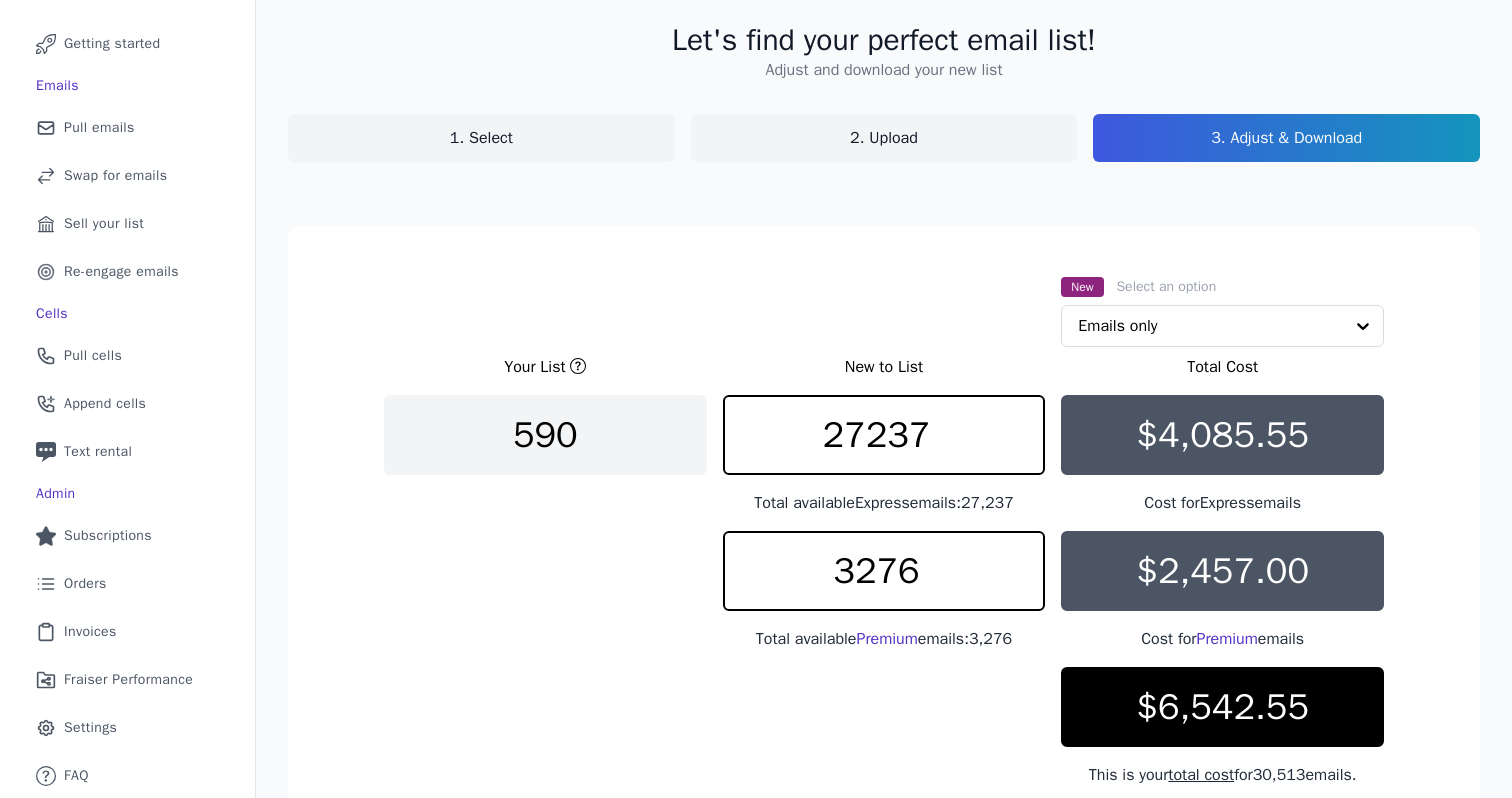 scroll, scrollTop: 329, scrollLeft: 0, axis: vertical 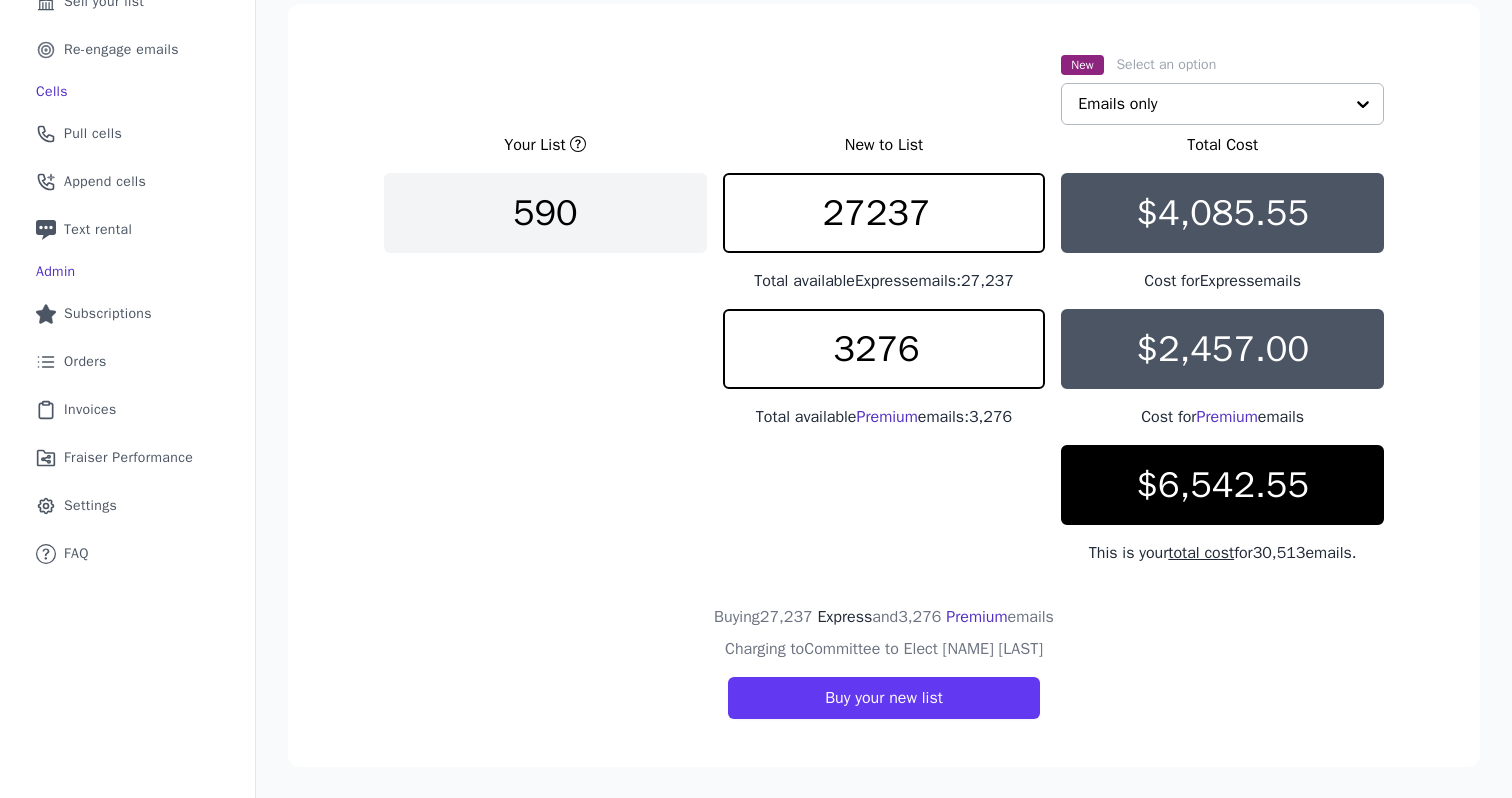 click 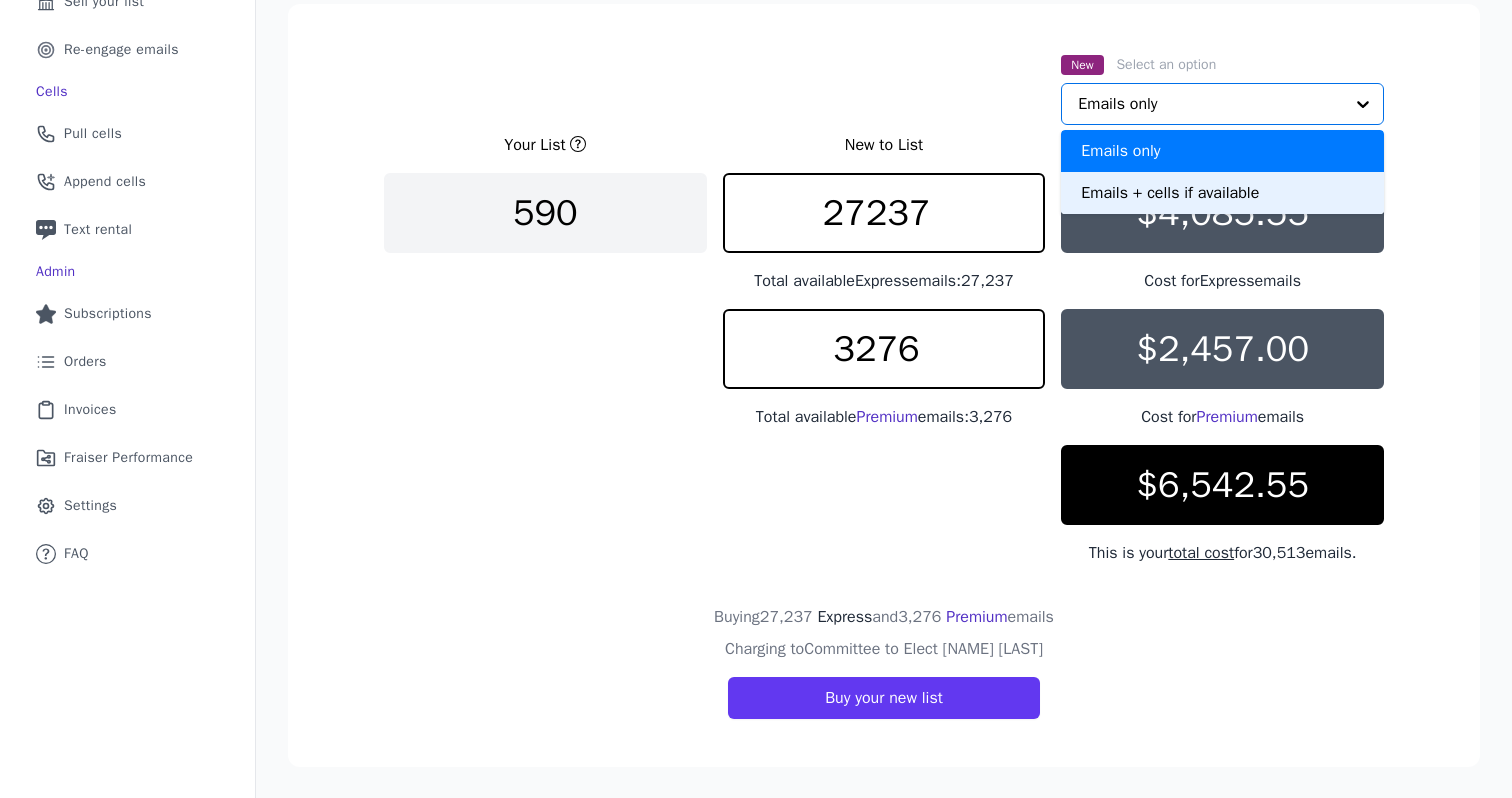 click on "Emails + cells if available" at bounding box center (1222, 193) 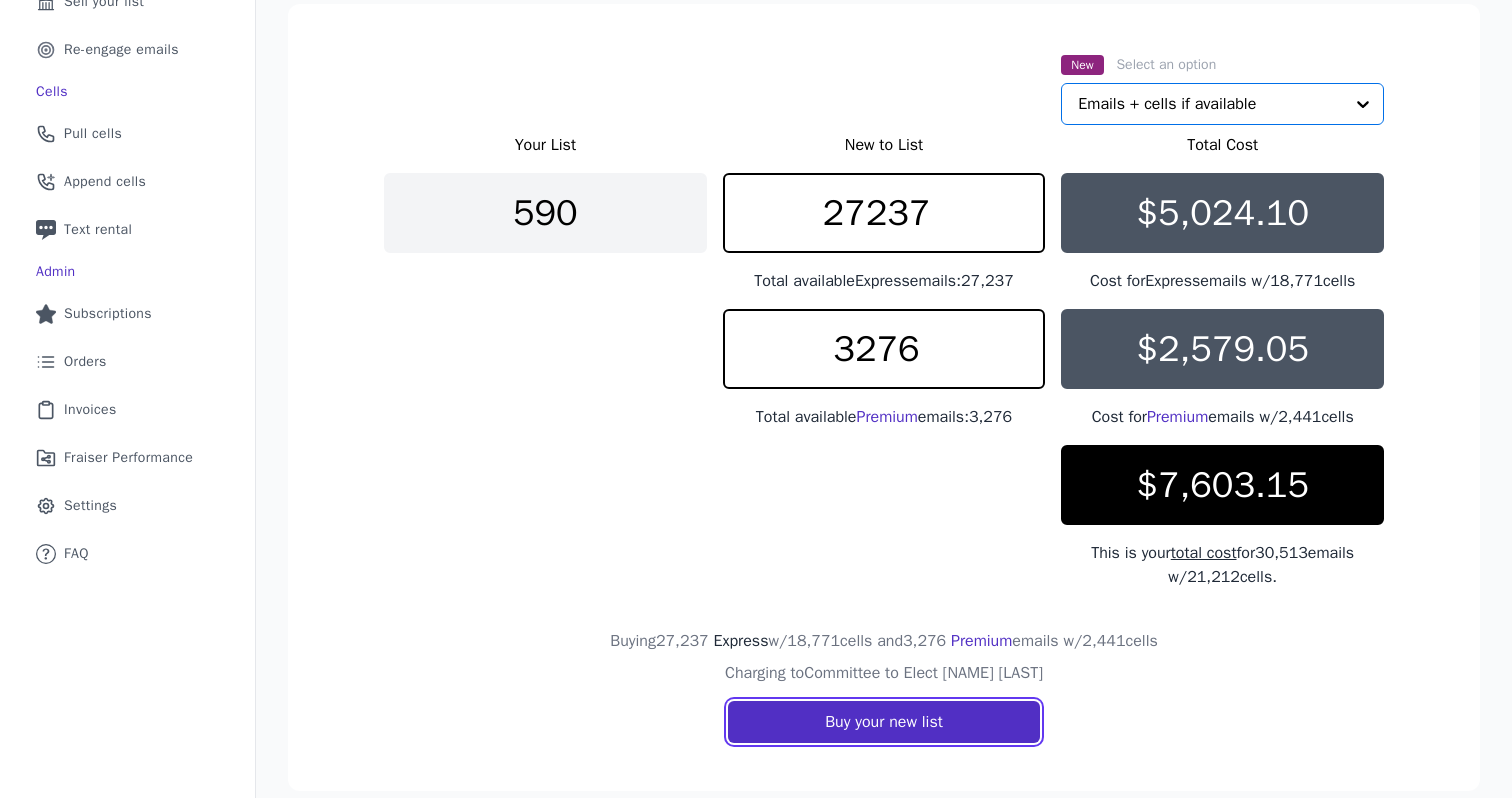 click on "Buy your new list" at bounding box center [884, 722] 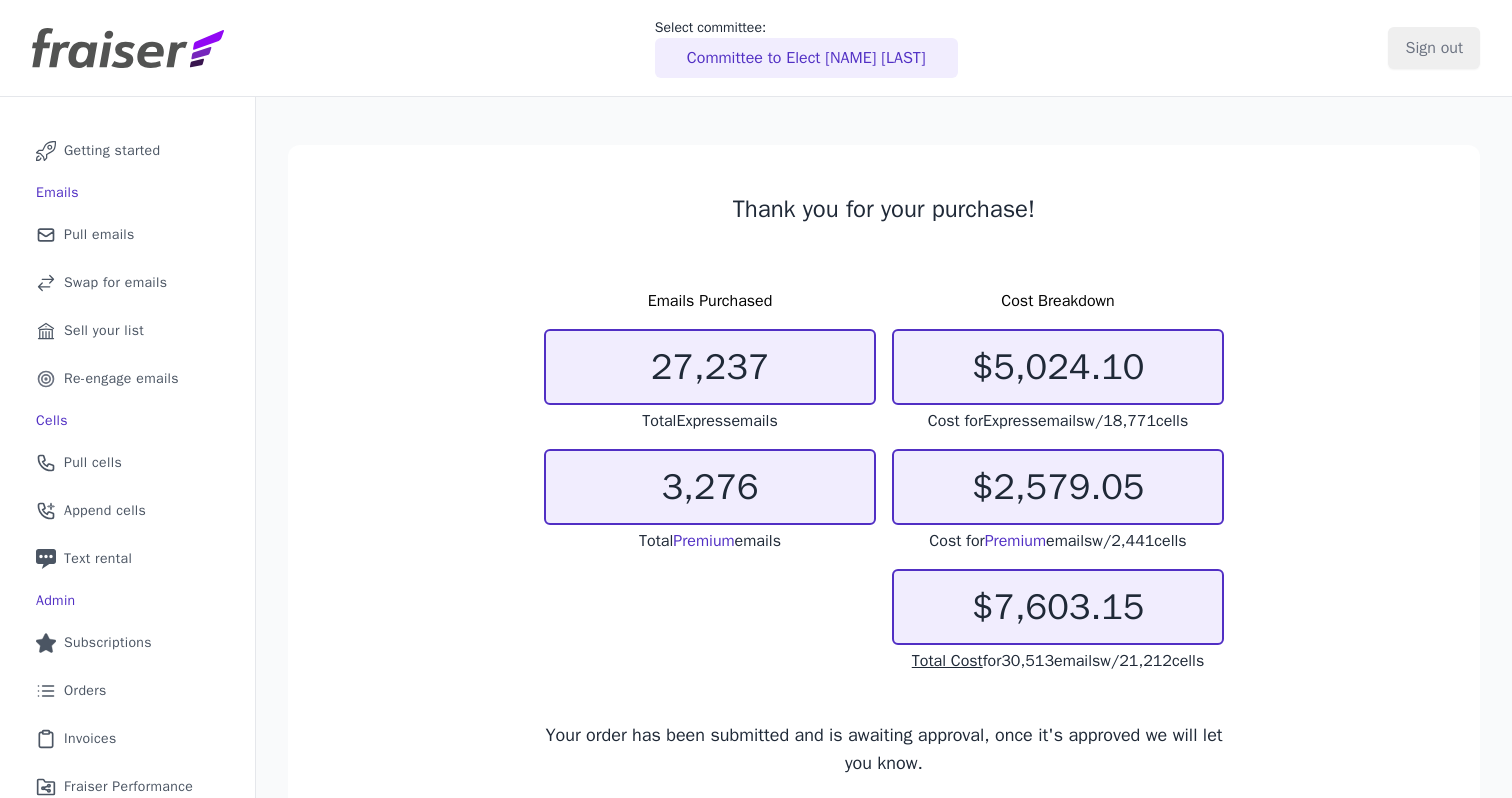 scroll, scrollTop: 0, scrollLeft: 0, axis: both 